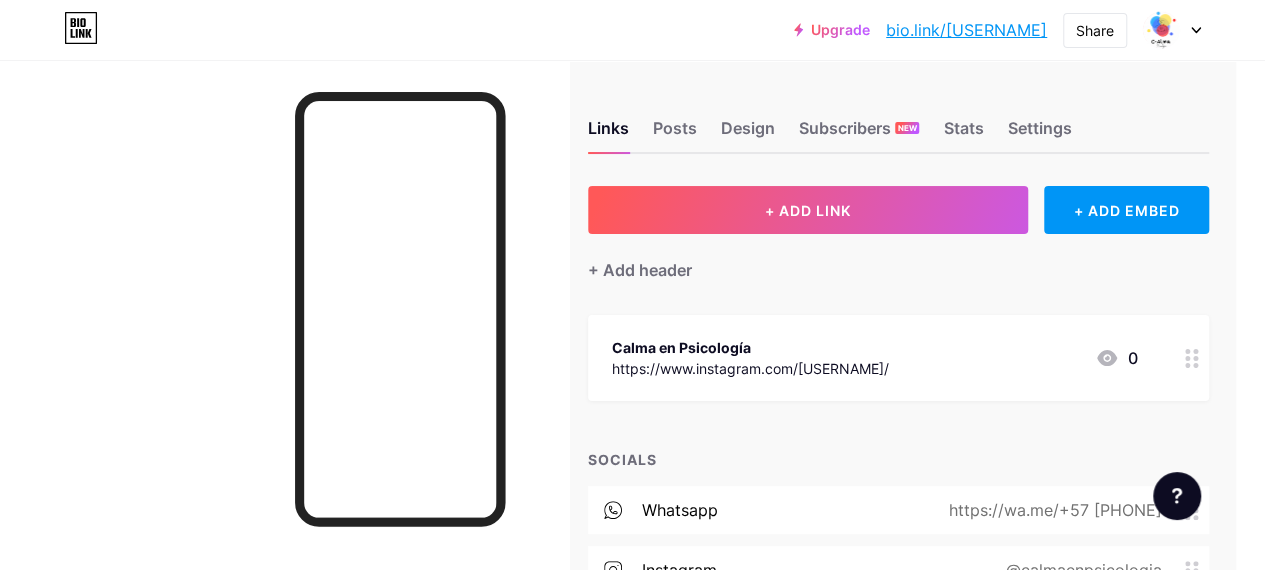 scroll, scrollTop: 0, scrollLeft: 24, axis: horizontal 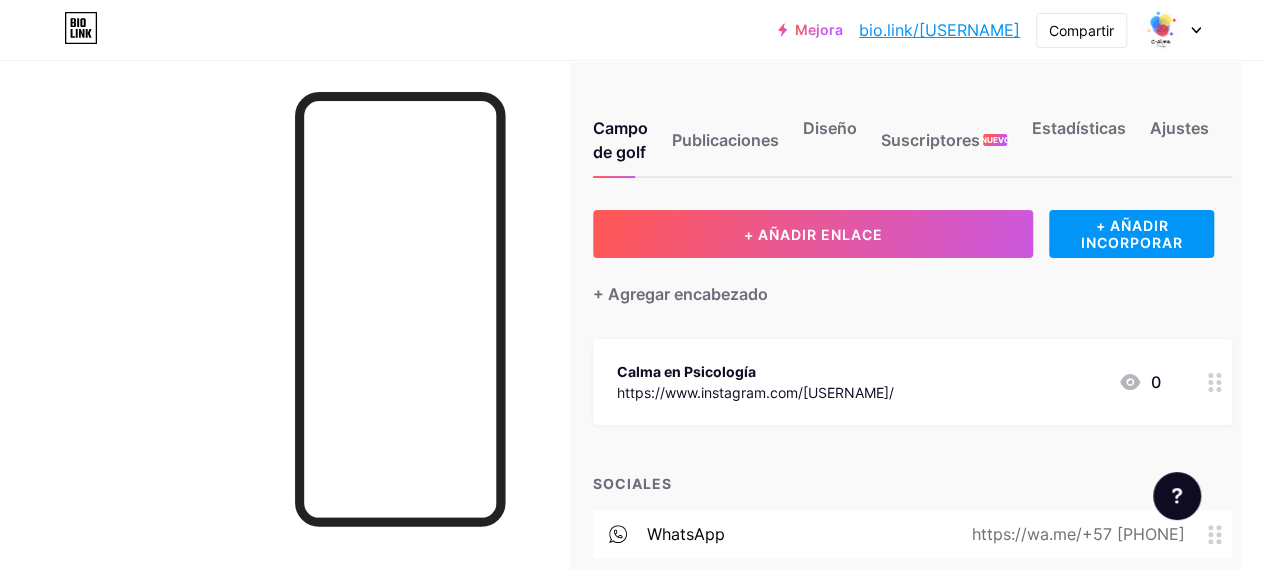 click at bounding box center (284, 345) 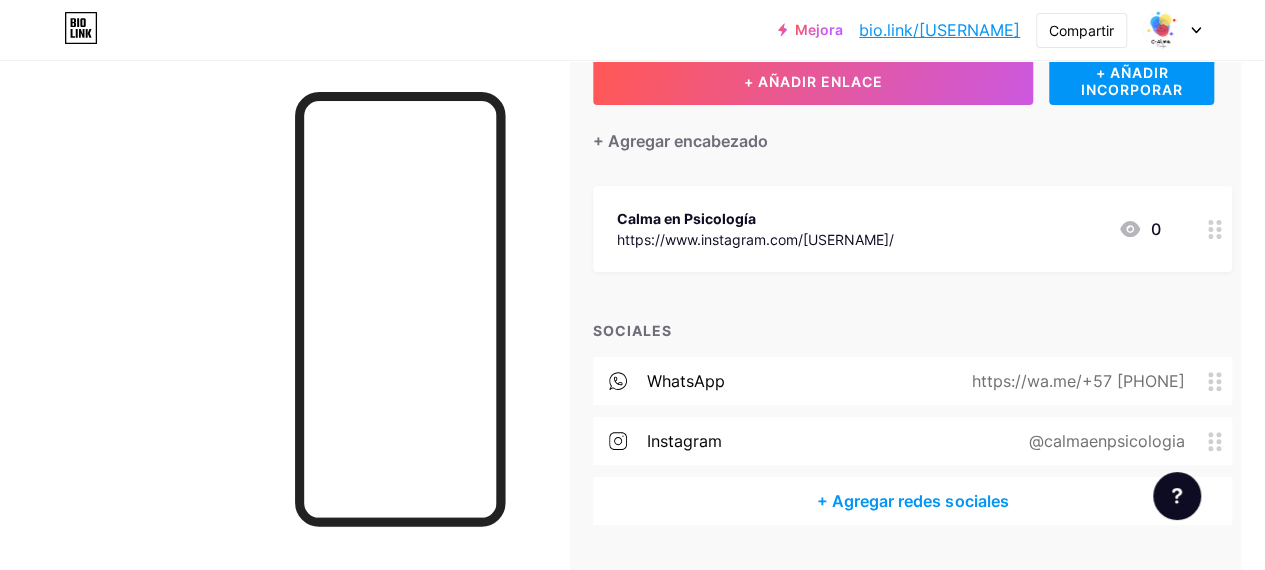 scroll, scrollTop: 207, scrollLeft: 24, axis: both 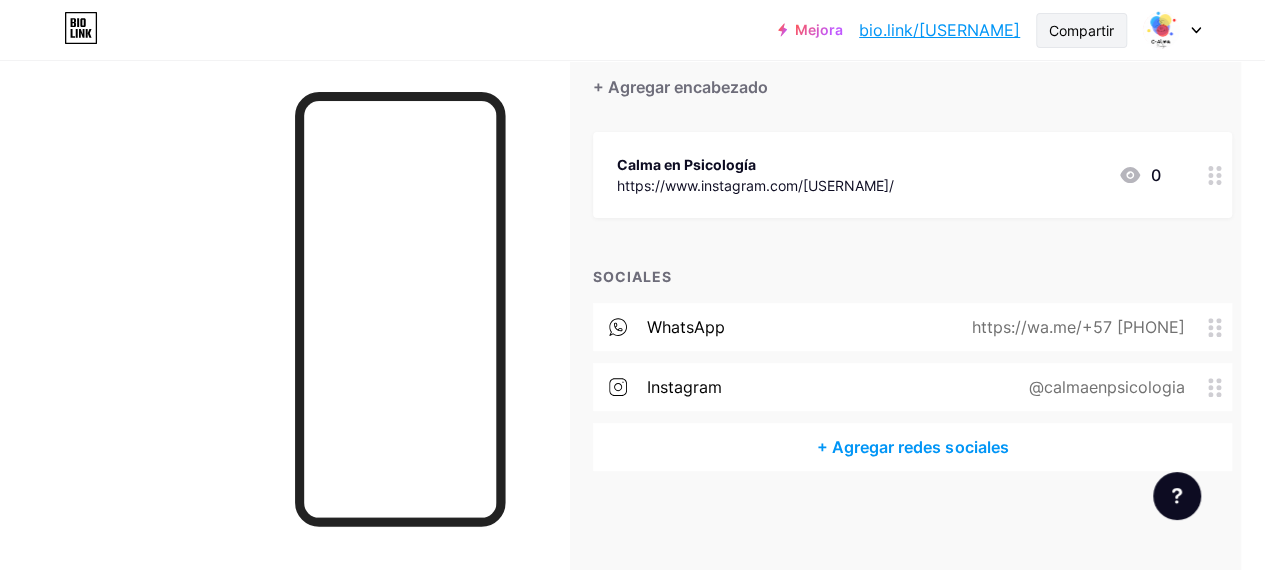 click on "Compartir" at bounding box center (1081, 30) 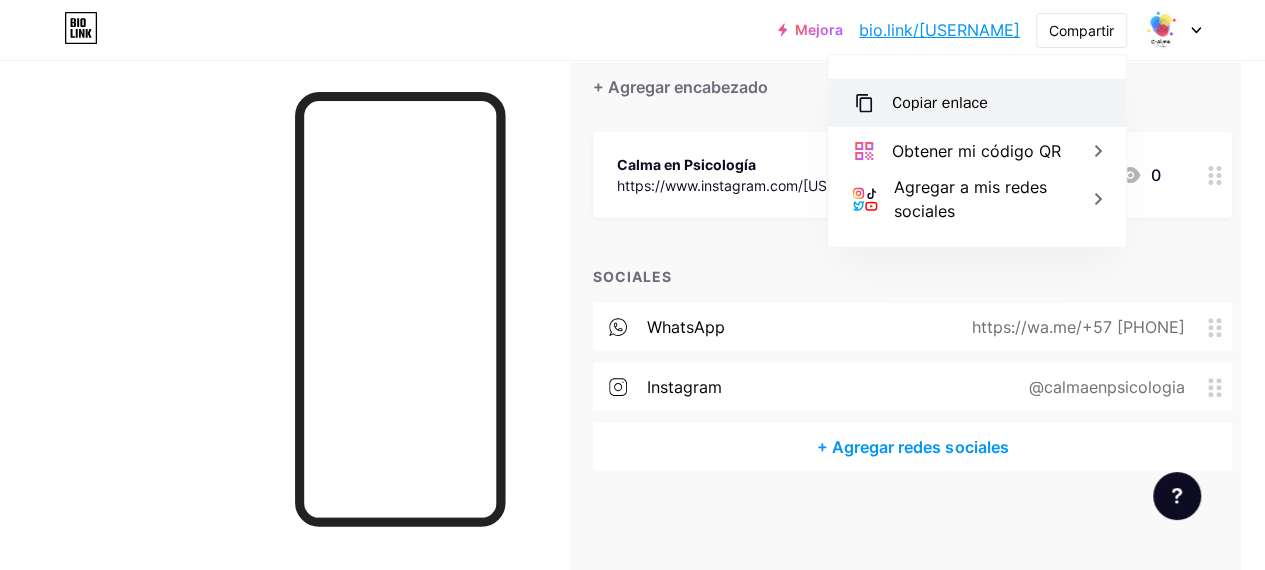 click on "Copiar enlace" at bounding box center [977, 103] 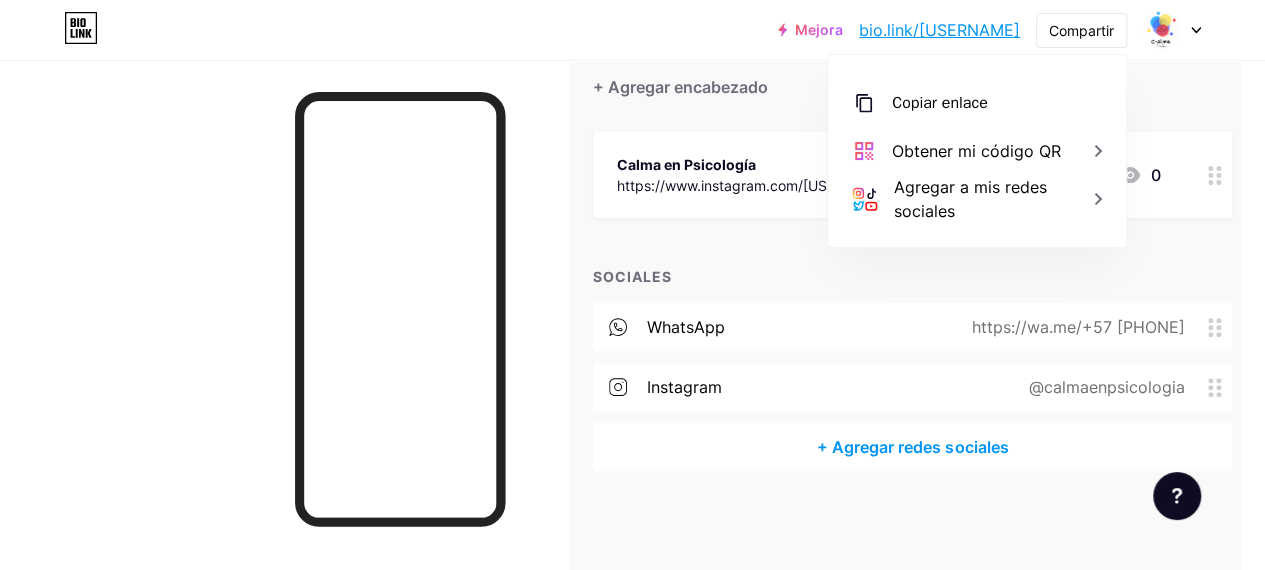 click on "Mejora bio.link/[USERNAME]... bio.link/[USERNAME] Compartir Copiar enlace https://bio.link/[USERNAME] Obtener mi código QR Agregar a mis redes sociales Cambiar de cuenta [USERNAME] bio.link/[USERNAME] + Agregar una nueva página Configuraciones de la cuenta Cerrar sesión" at bounding box center [632, 30] 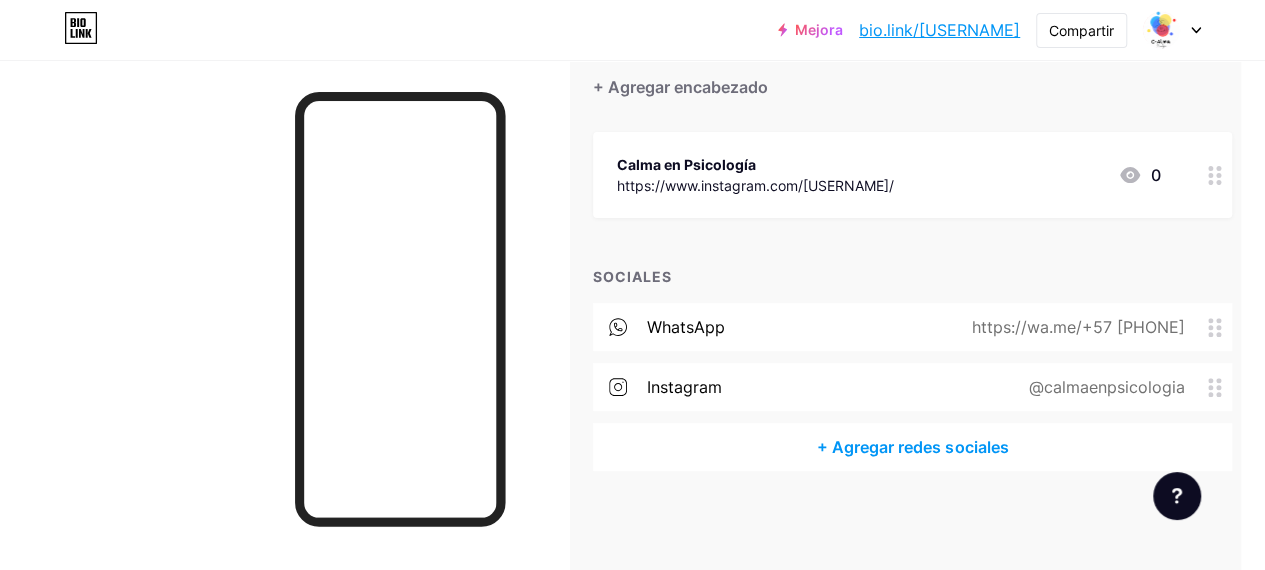 scroll, scrollTop: 0, scrollLeft: 24, axis: horizontal 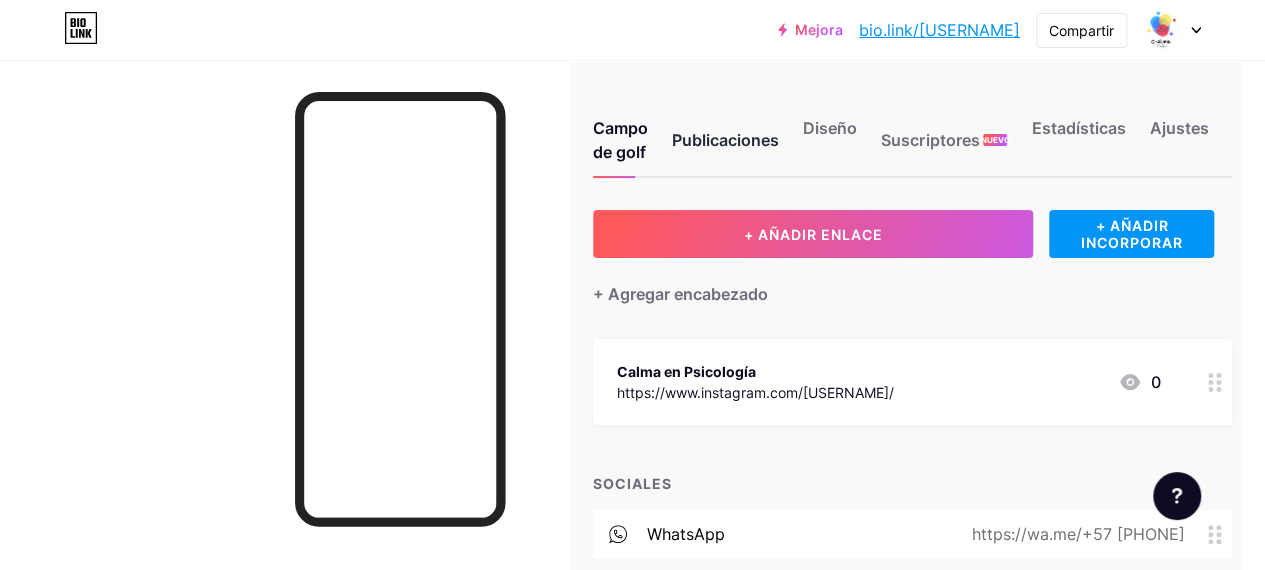 click on "Publicaciones" at bounding box center (725, 140) 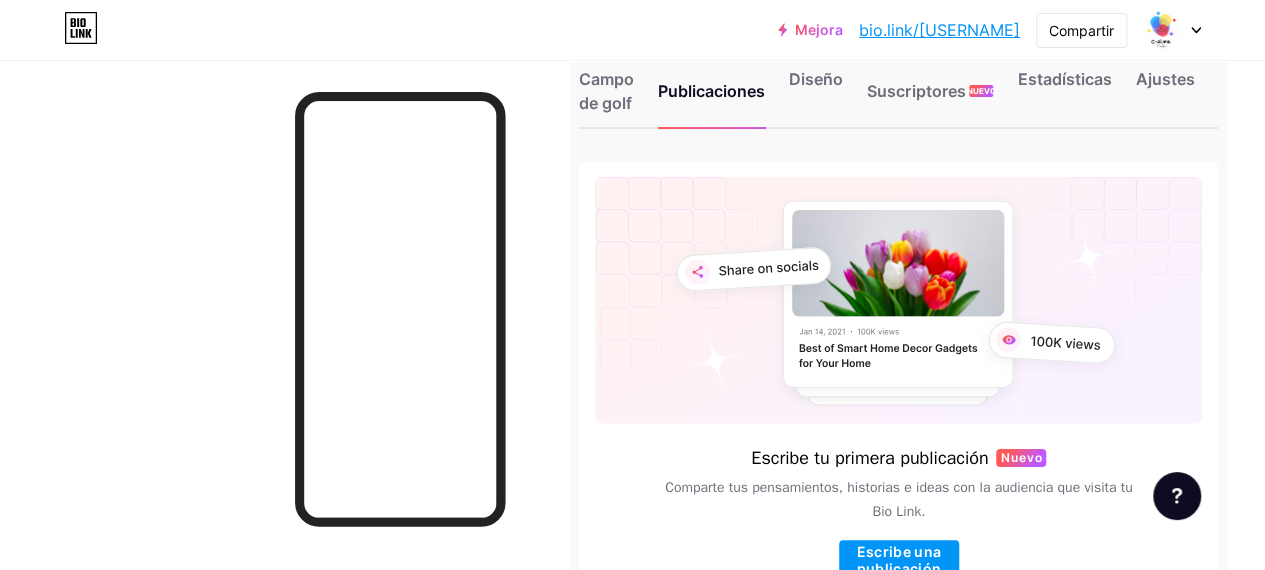 scroll, scrollTop: 45, scrollLeft: 38, axis: both 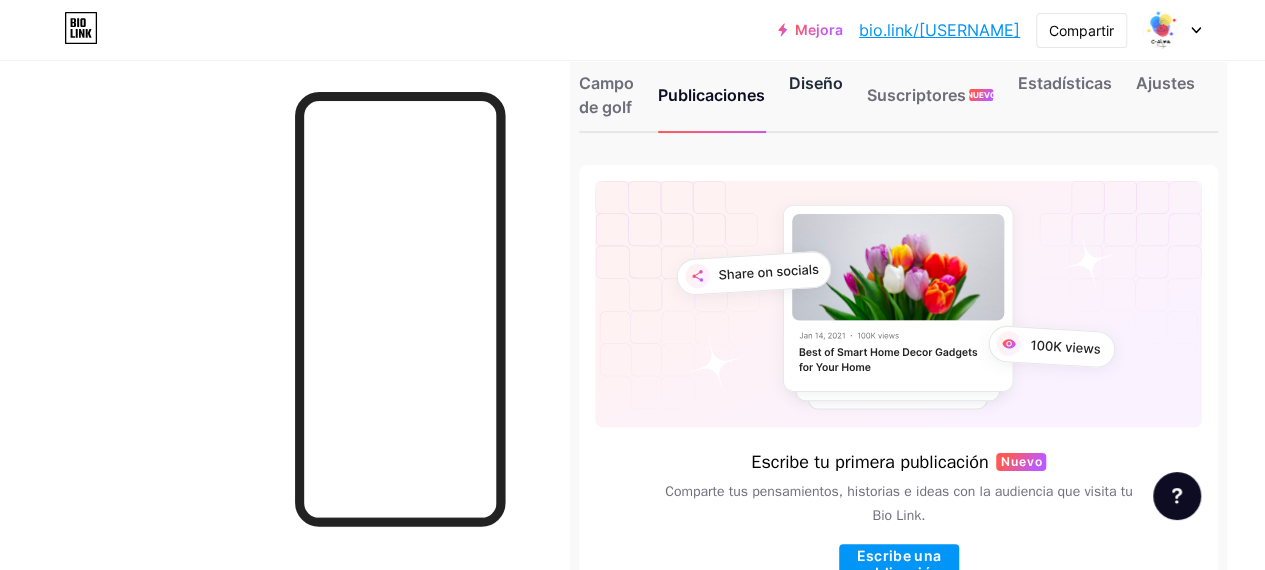 click on "Diseño" at bounding box center (816, 83) 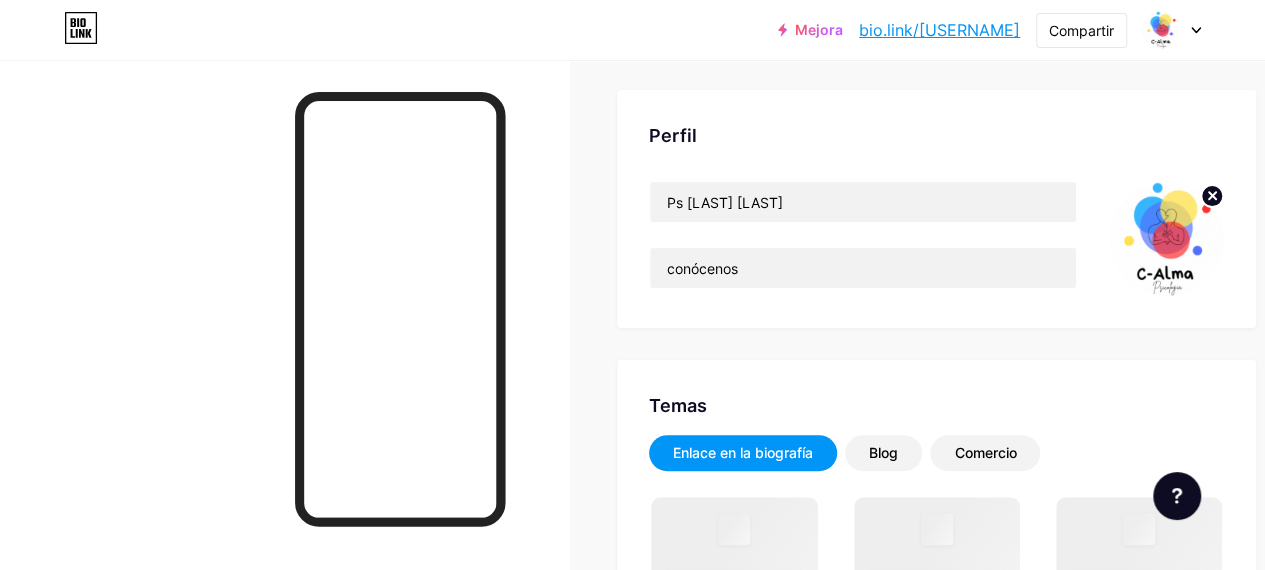 scroll, scrollTop: 121, scrollLeft: 0, axis: vertical 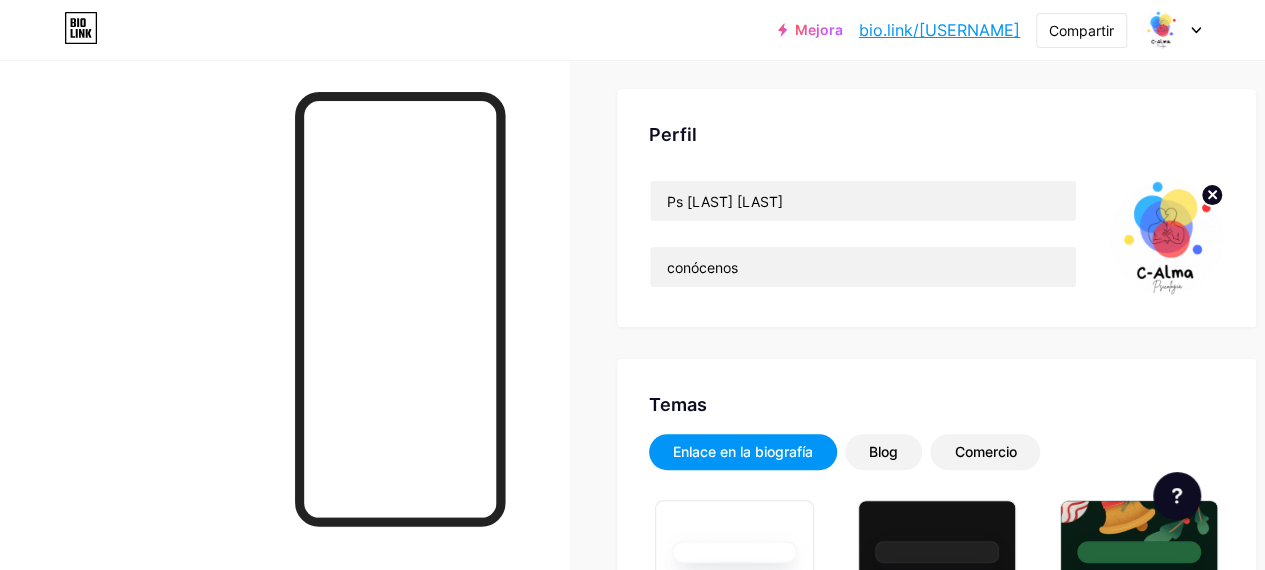 type on "#e6f4f1" 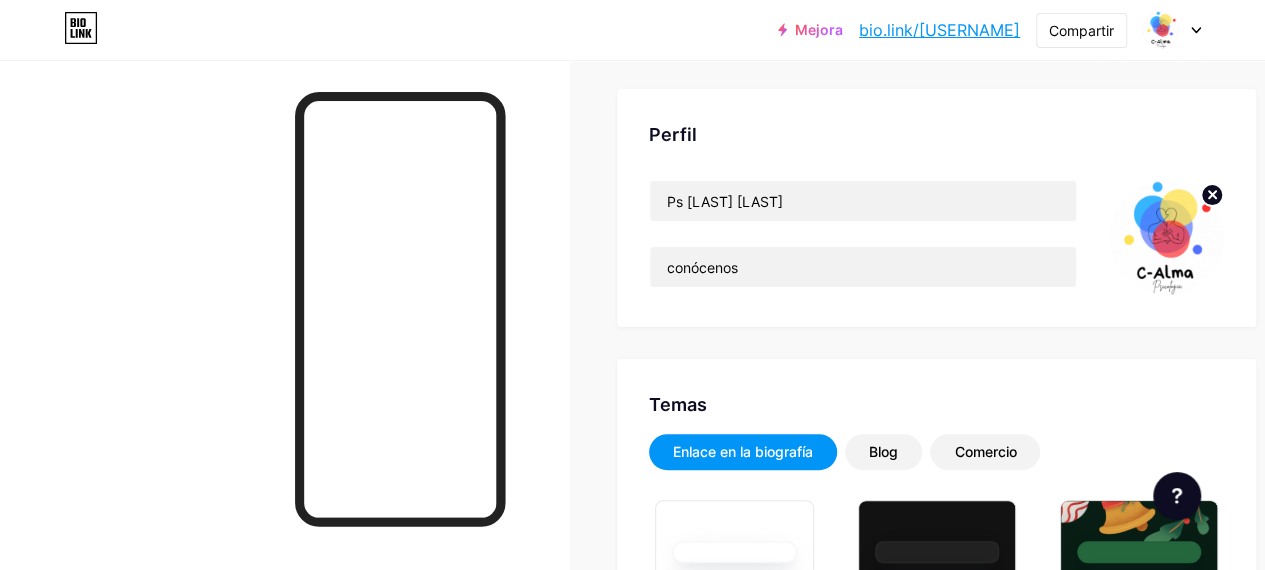 type on "#40ddbe" 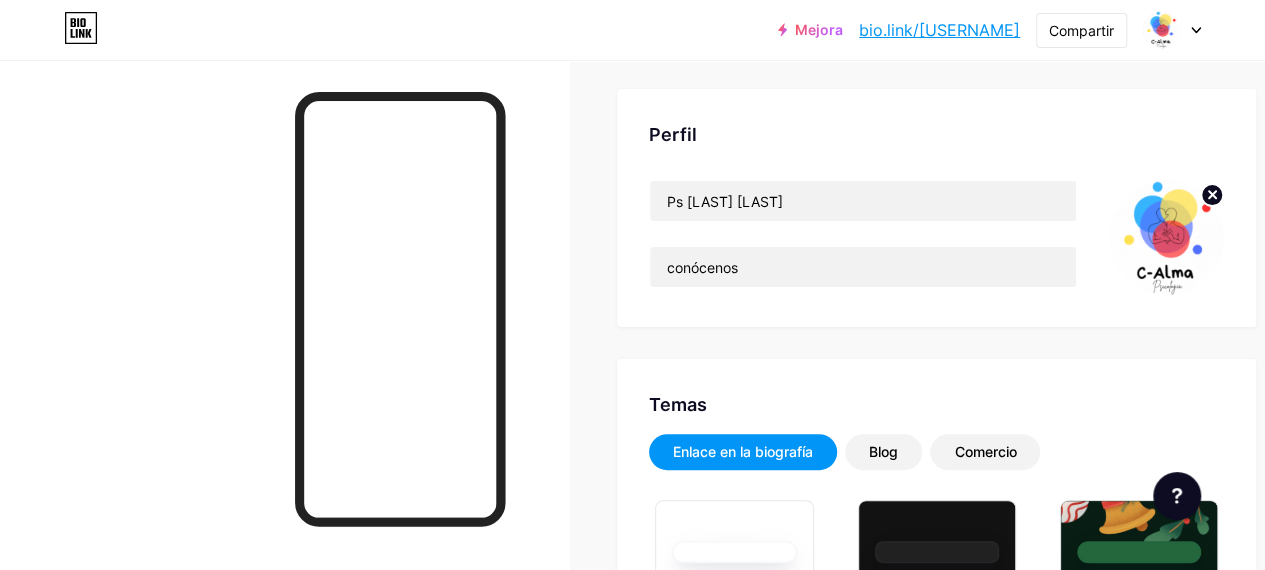 type on "#000000" 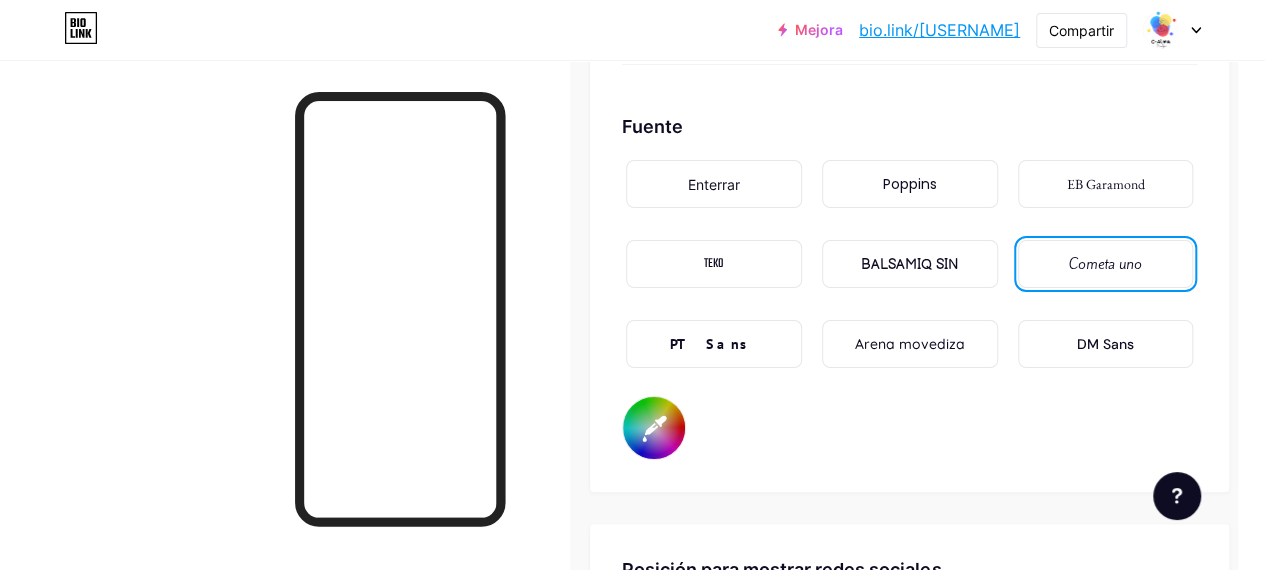 scroll, scrollTop: 4130, scrollLeft: 27, axis: both 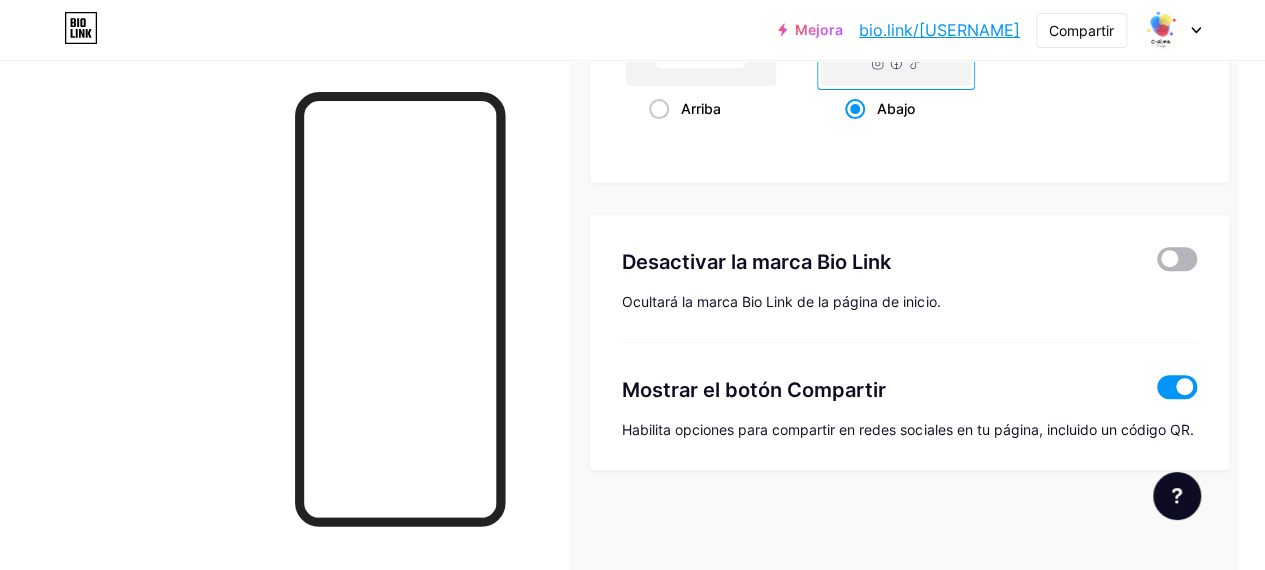 click at bounding box center (1177, 259) 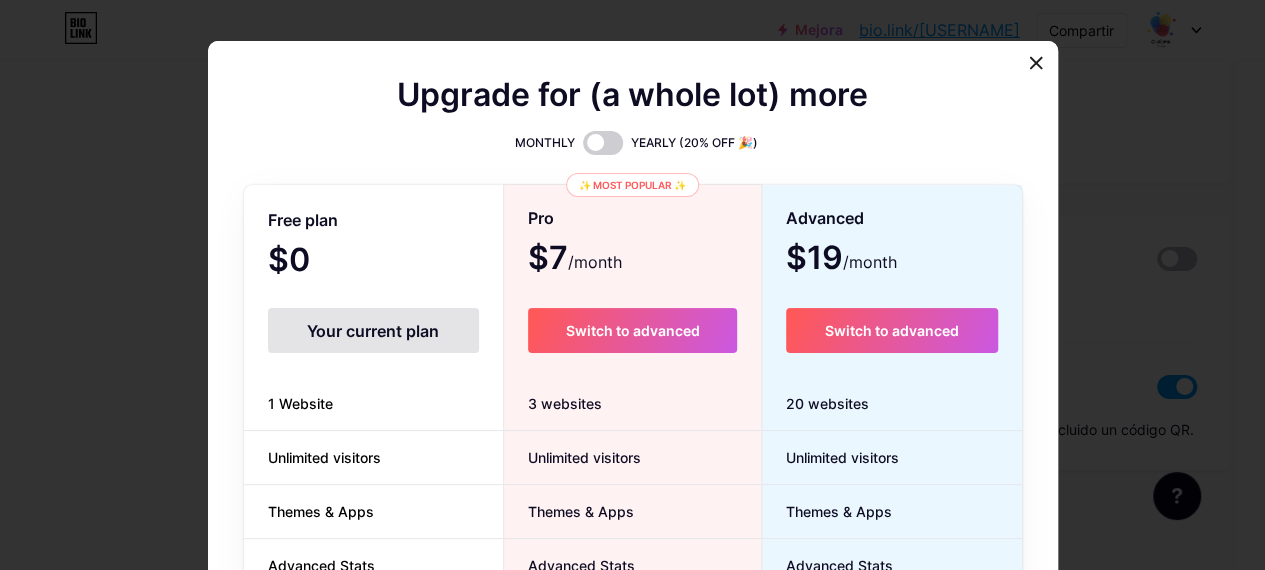 scroll, scrollTop: 4114, scrollLeft: 27, axis: both 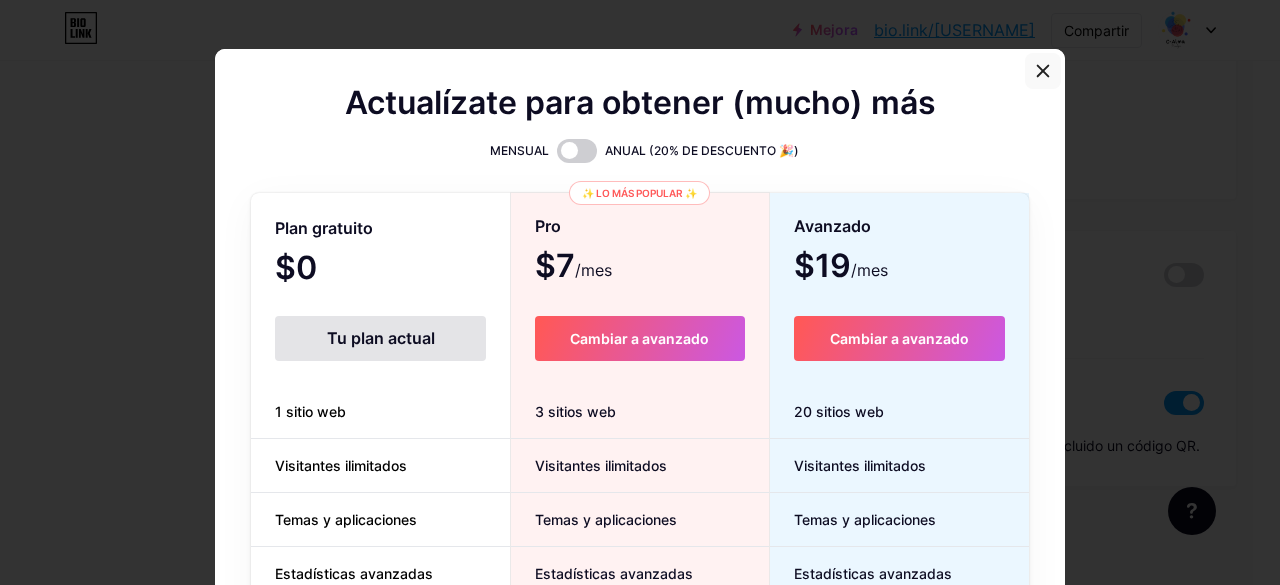 click 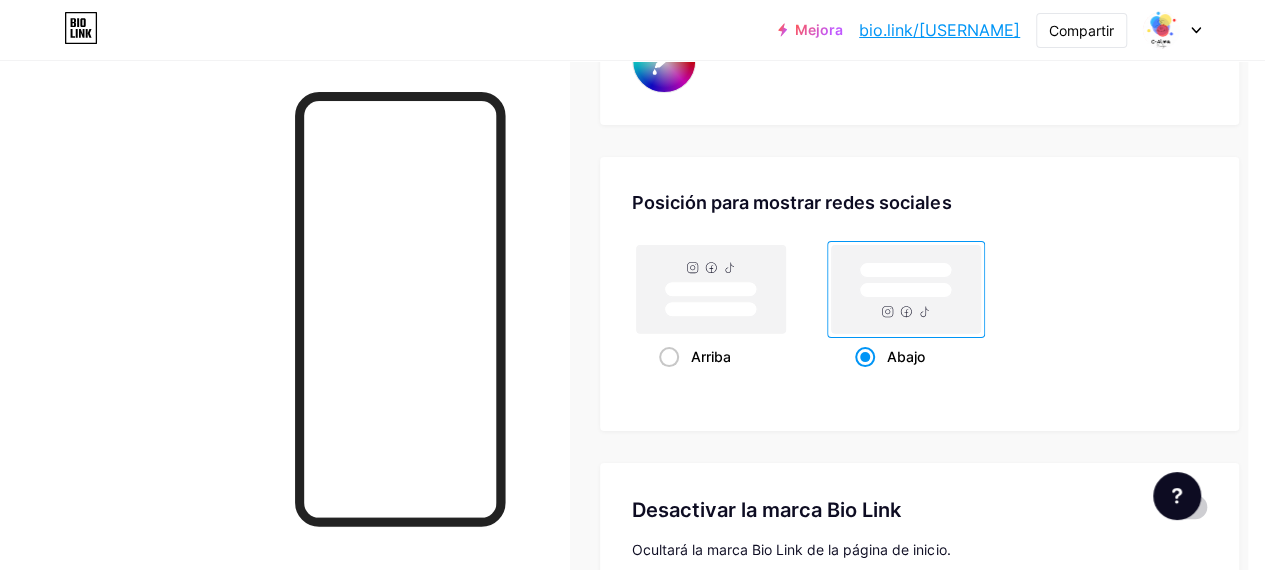 scroll, scrollTop: 3882, scrollLeft: 11, axis: both 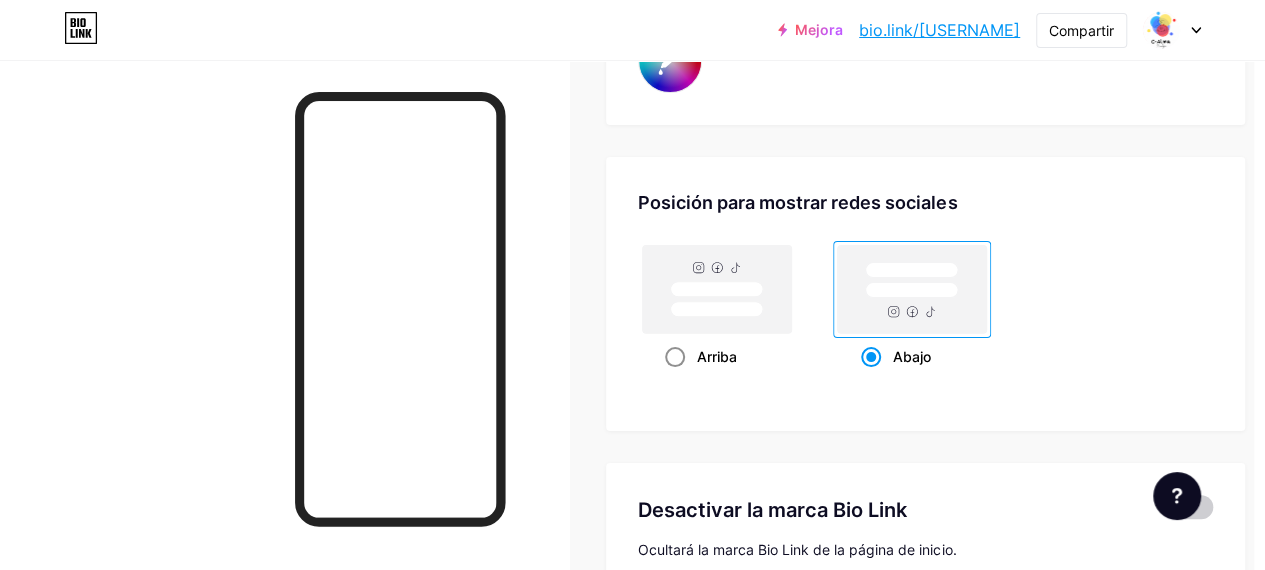 click on "Arriba" at bounding box center (717, 356) 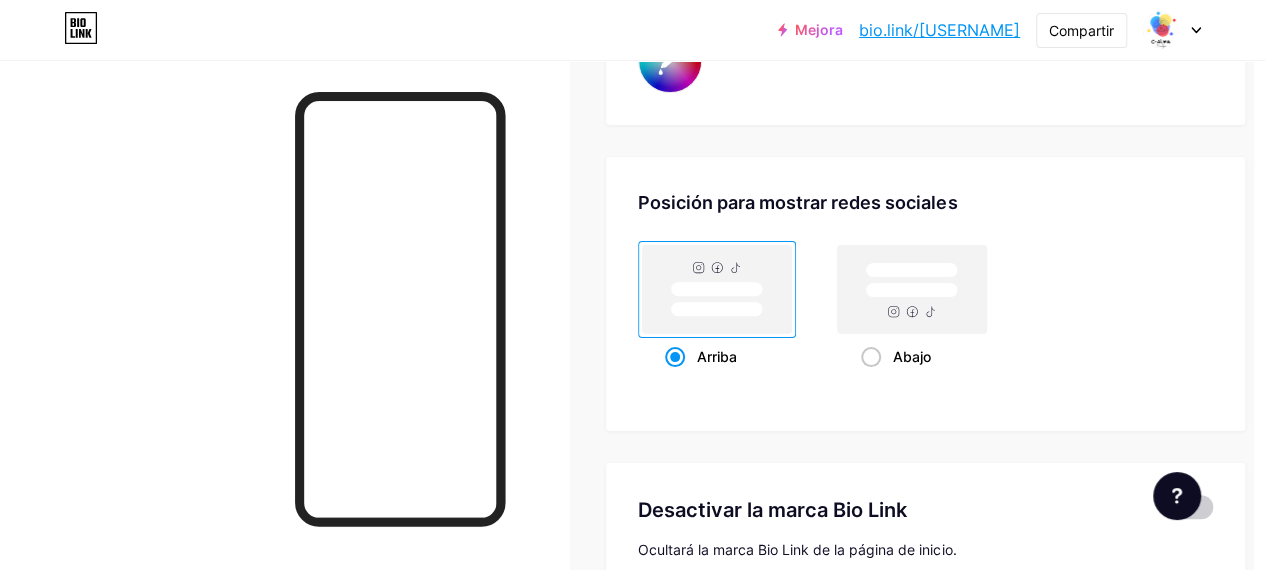 type on "#e6f4f1" 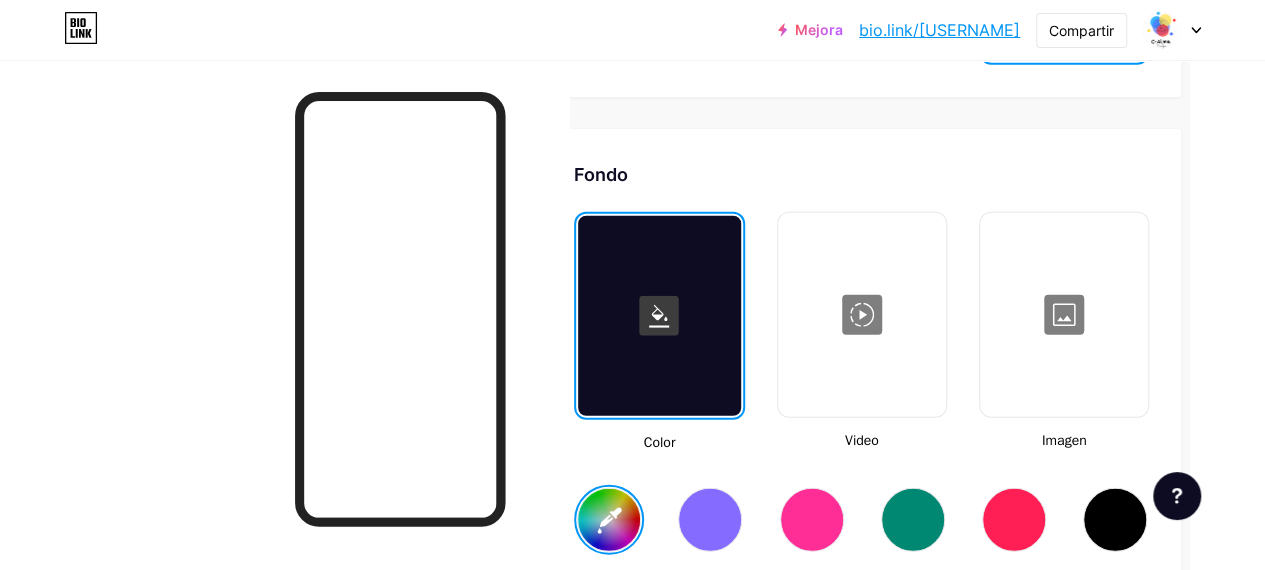 scroll, scrollTop: 2628, scrollLeft: 83, axis: both 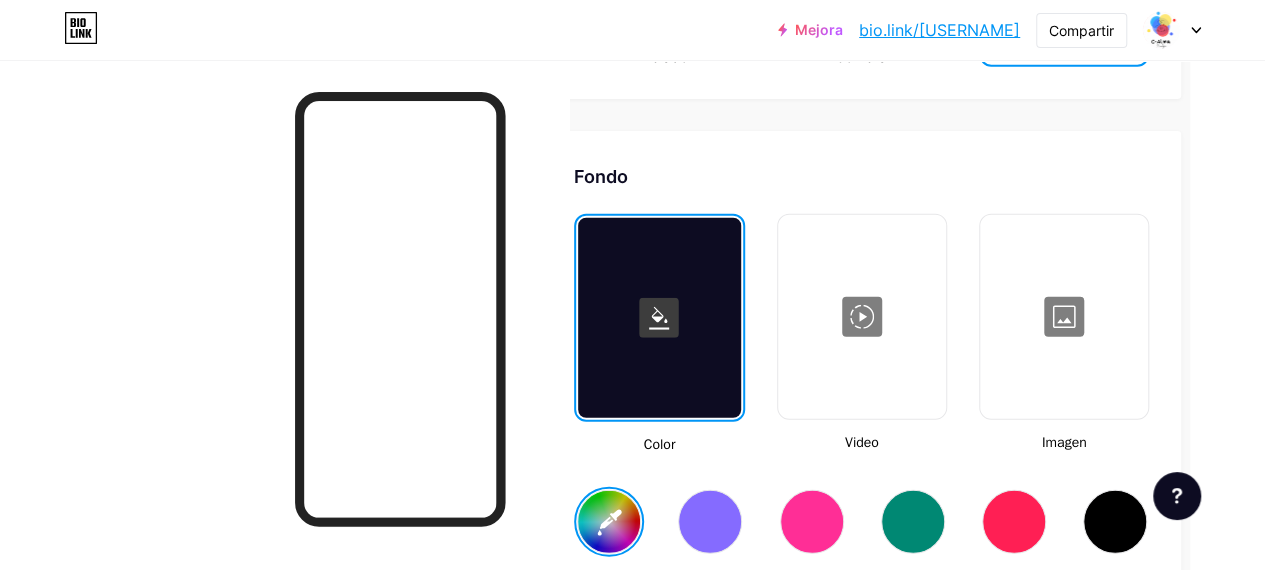 click at bounding box center [1064, 317] 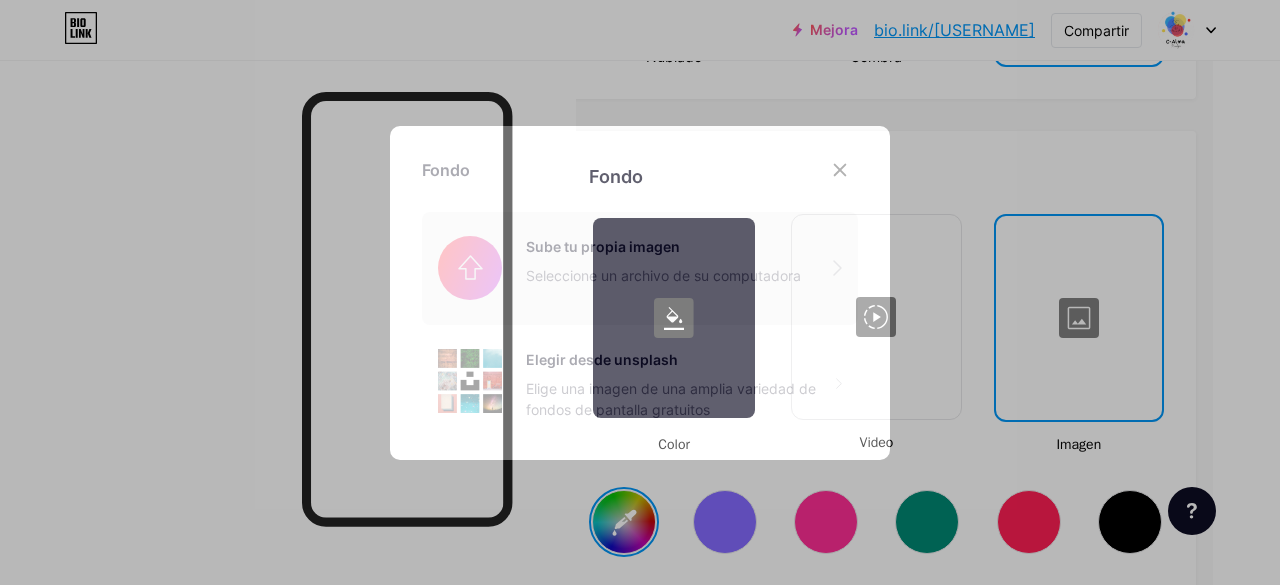 click at bounding box center [640, 268] 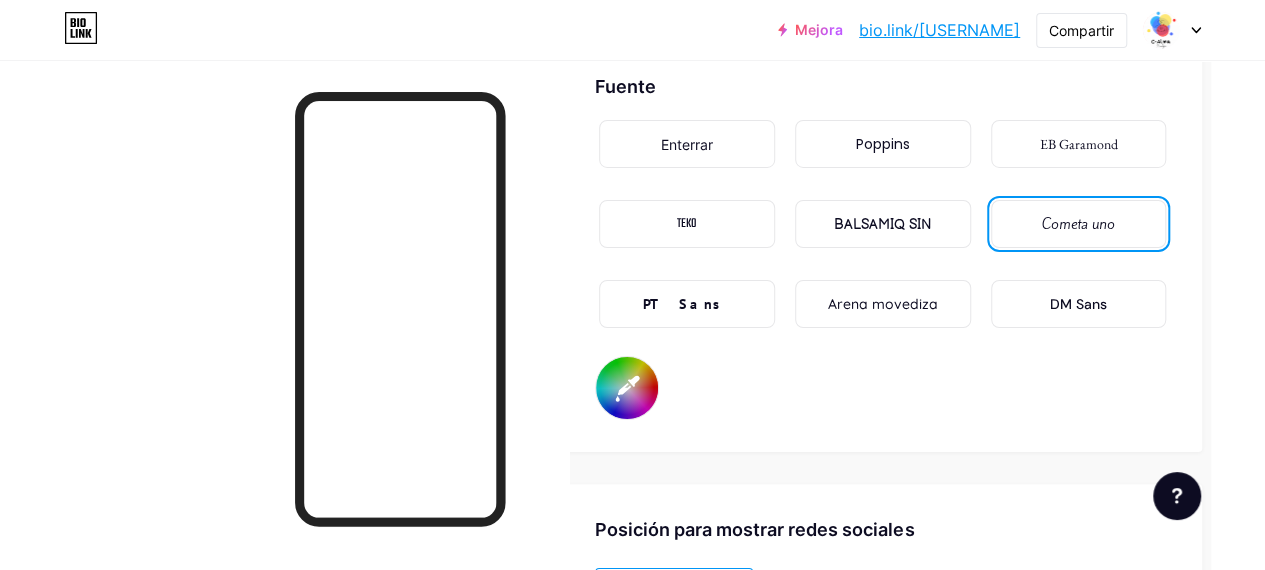 scroll, scrollTop: 3465, scrollLeft: 54, axis: both 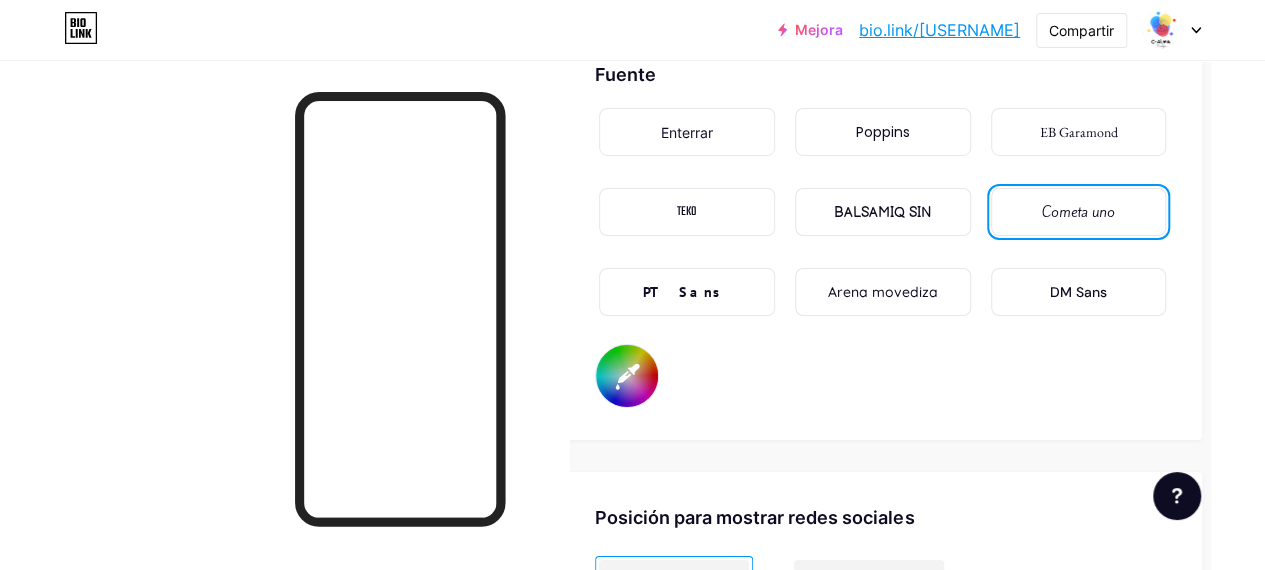 click on "#000000" at bounding box center (627, 376) 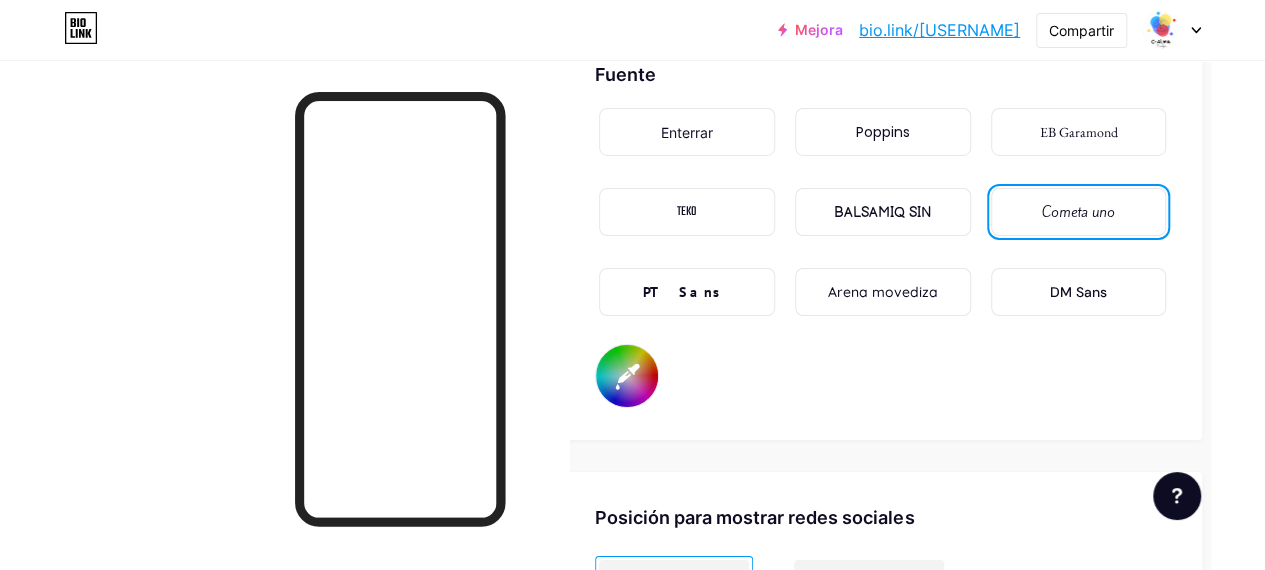 click on "Fuente   Enterrar Poppins EB Garamond TEKO BALSAMIQ SIN Cometa uno PT Sans Arena movediza DM Sans     #000000" at bounding box center [882, 234] 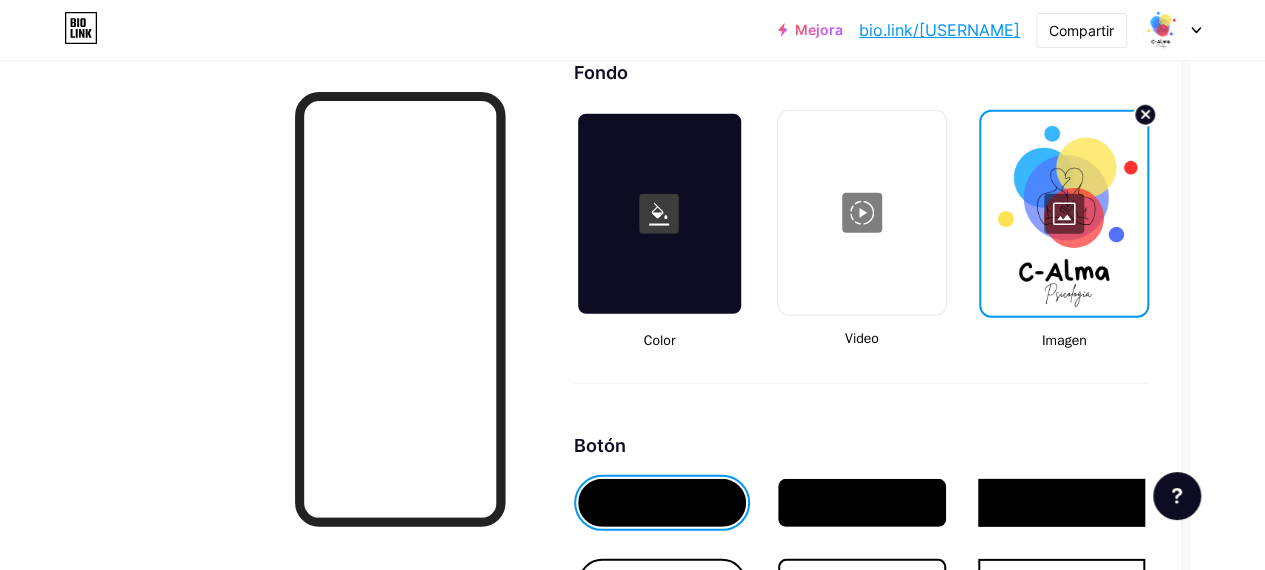 scroll, scrollTop: 2731, scrollLeft: 83, axis: both 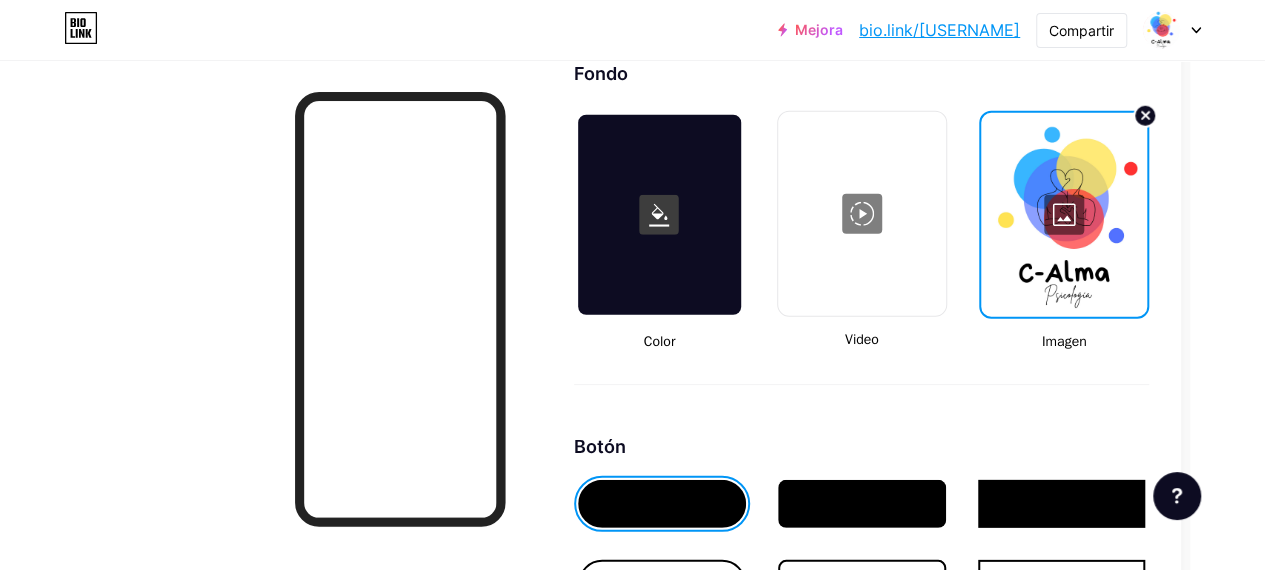 click at bounding box center (1064, 215) 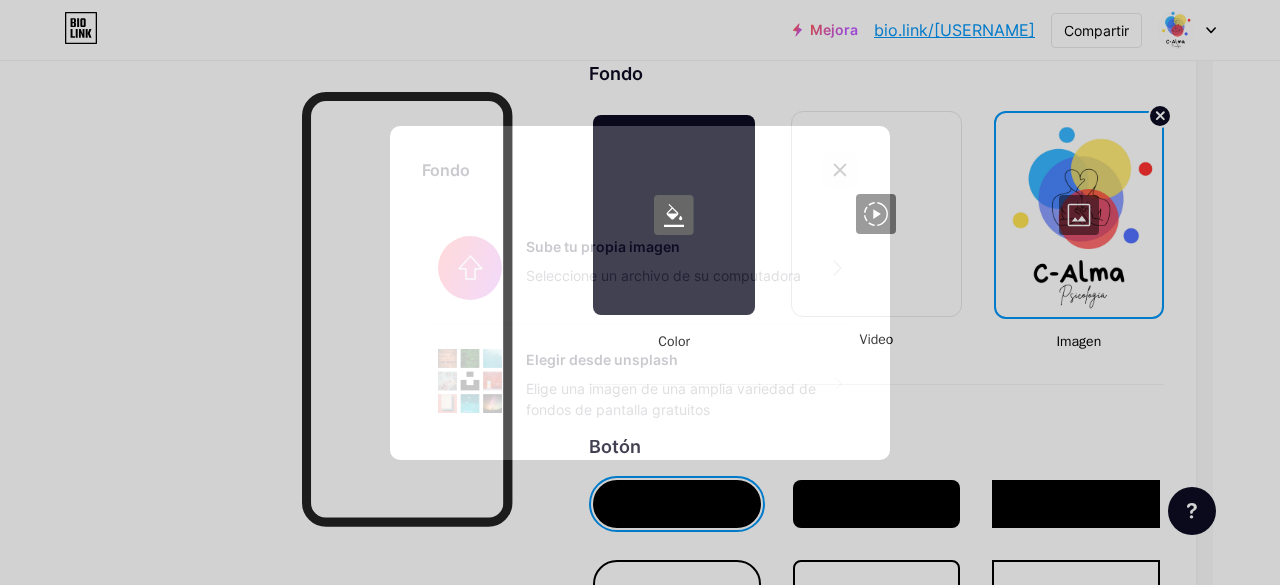 click 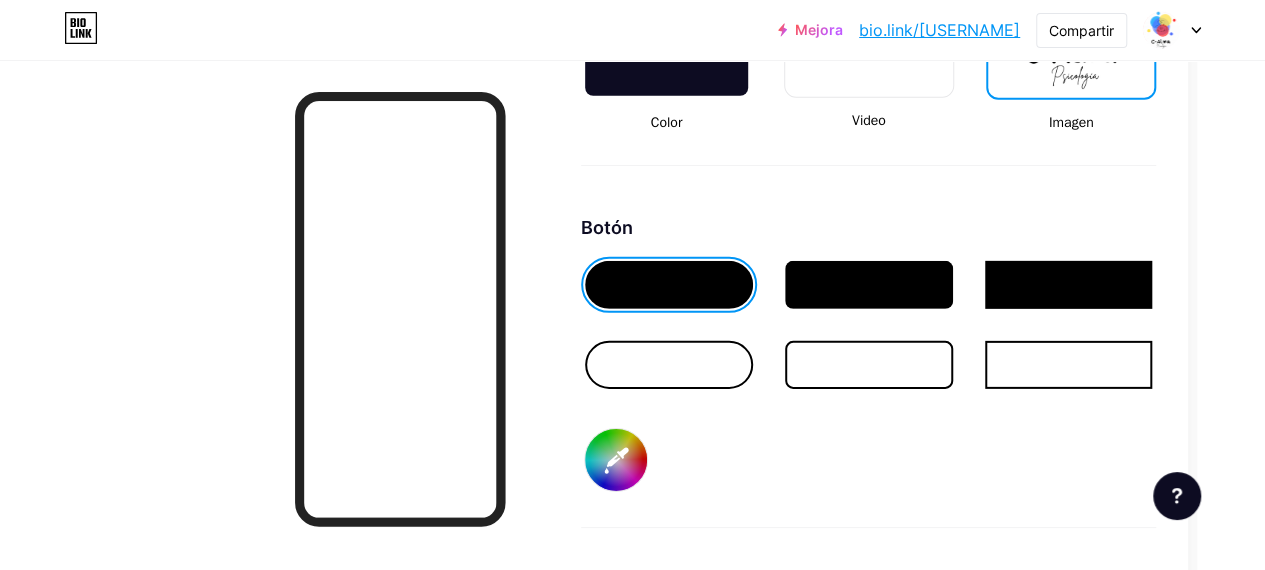 scroll, scrollTop: 2951, scrollLeft: 68, axis: both 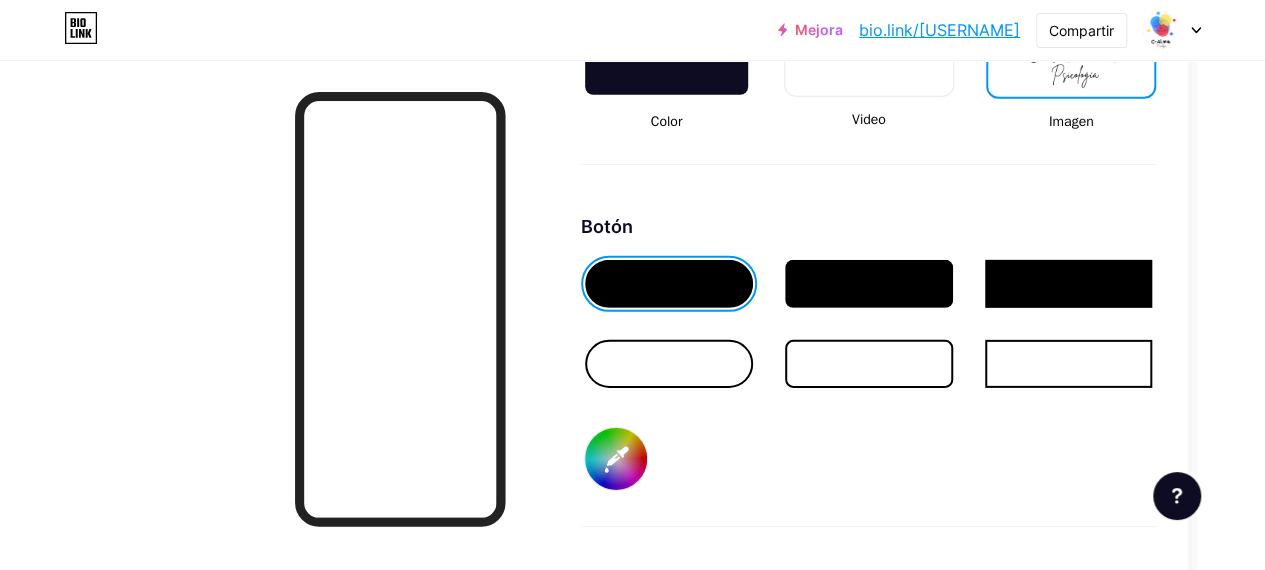 click at bounding box center (669, 364) 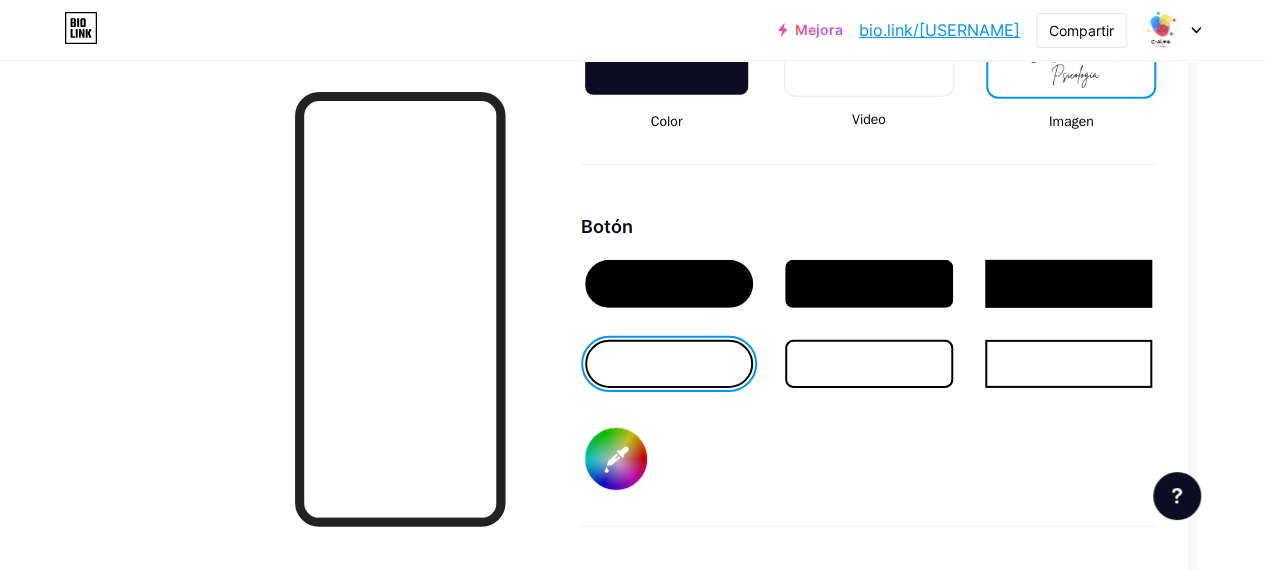 click at bounding box center [669, 284] 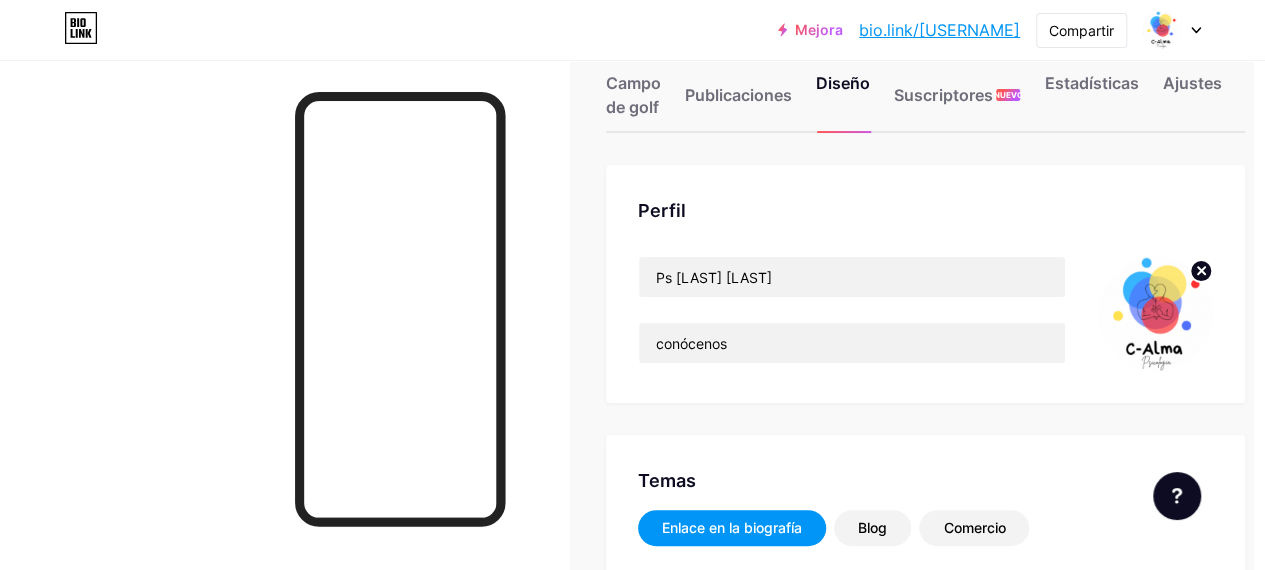 scroll, scrollTop: 0, scrollLeft: 11, axis: horizontal 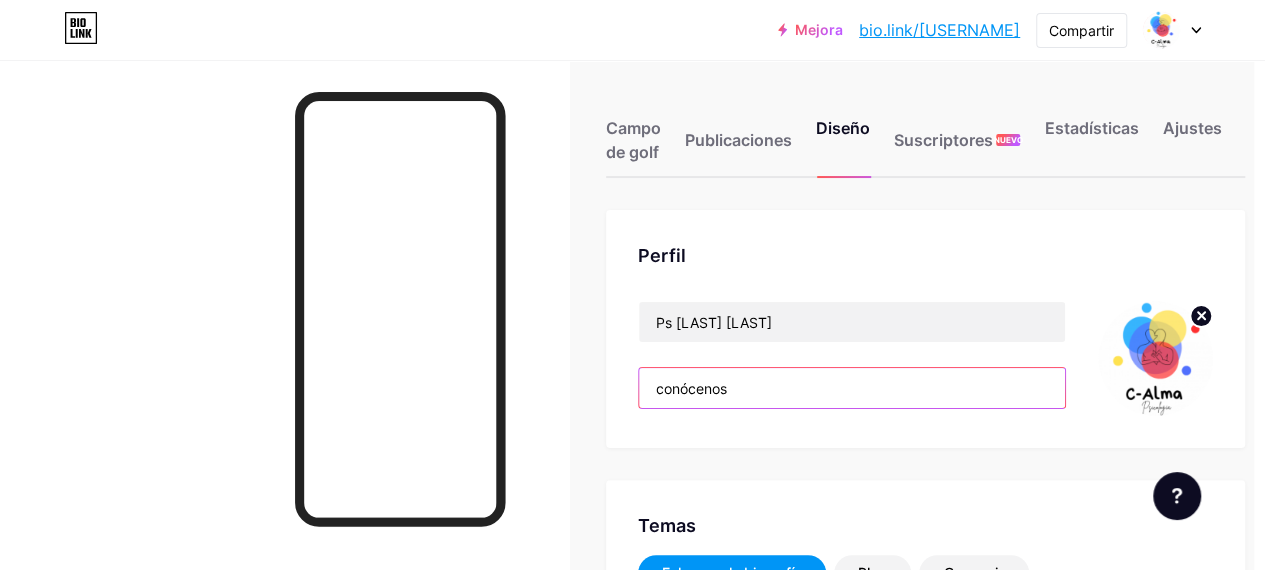 click on "conócenos" at bounding box center [852, 388] 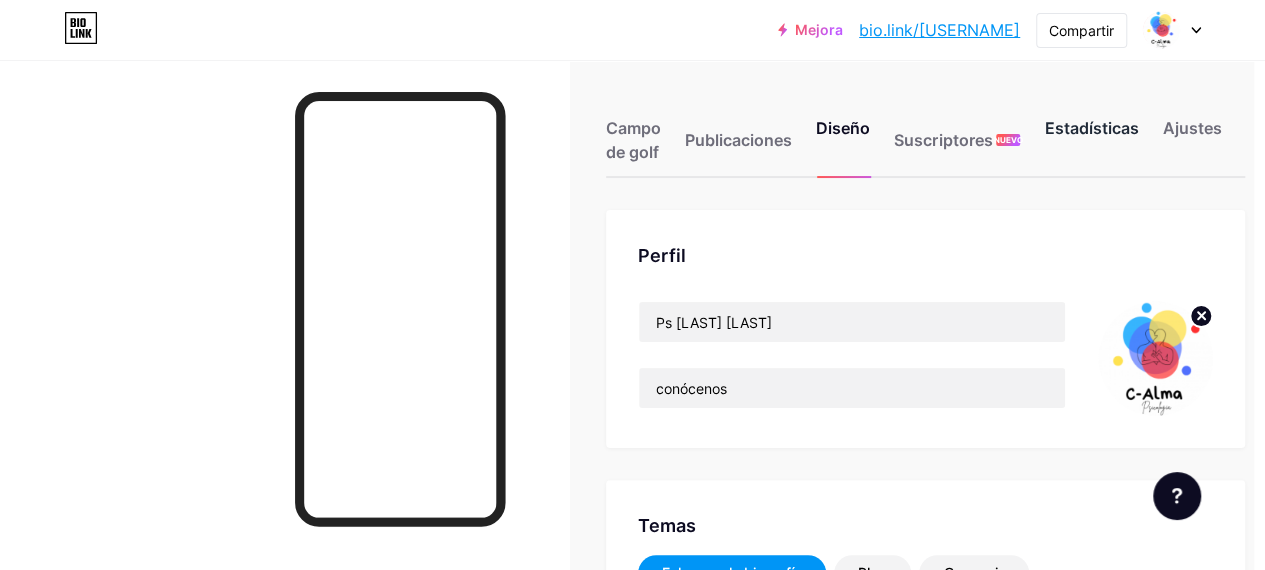 click on "Estadísticas" at bounding box center (1091, 128) 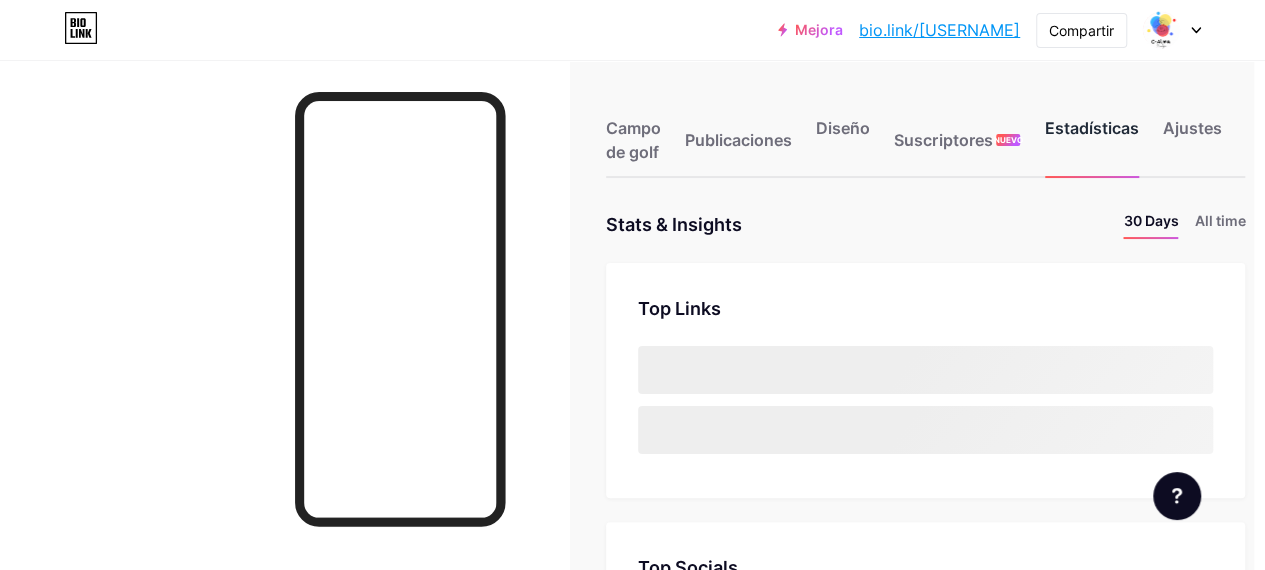 scroll, scrollTop: 0, scrollLeft: 0, axis: both 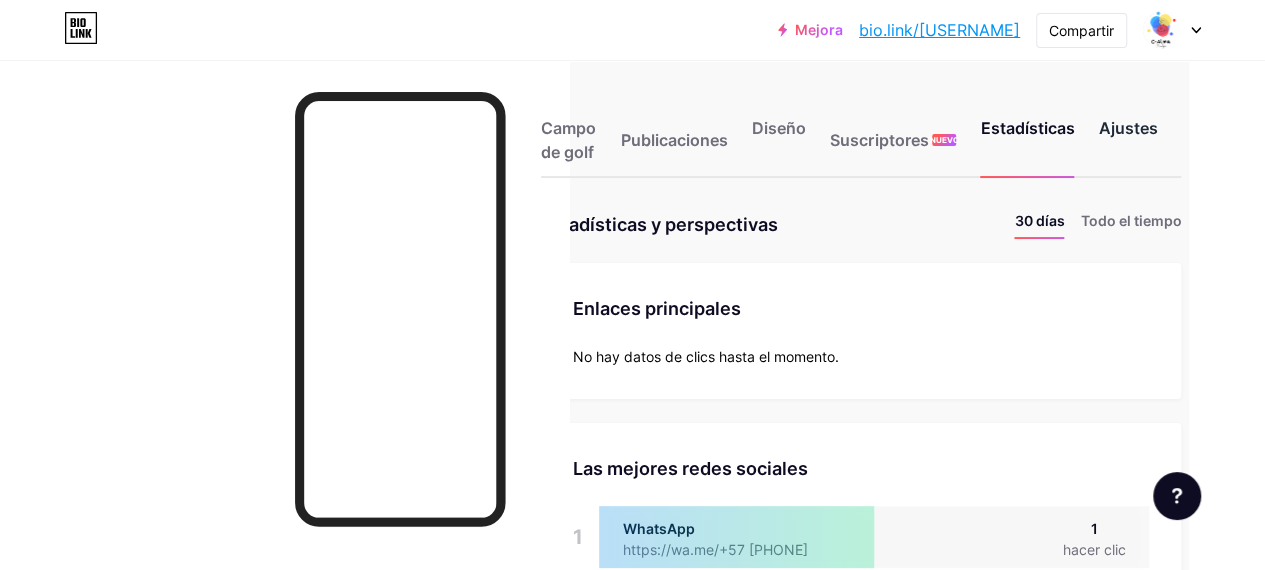click on "Ajustes" at bounding box center (1127, 128) 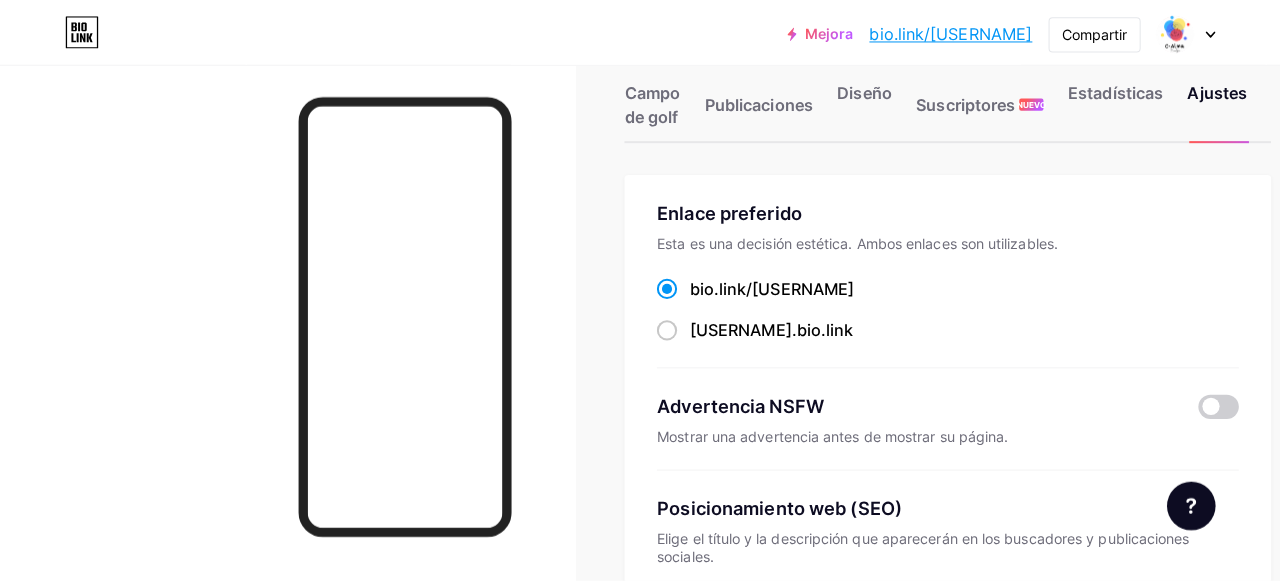 scroll, scrollTop: 0, scrollLeft: 0, axis: both 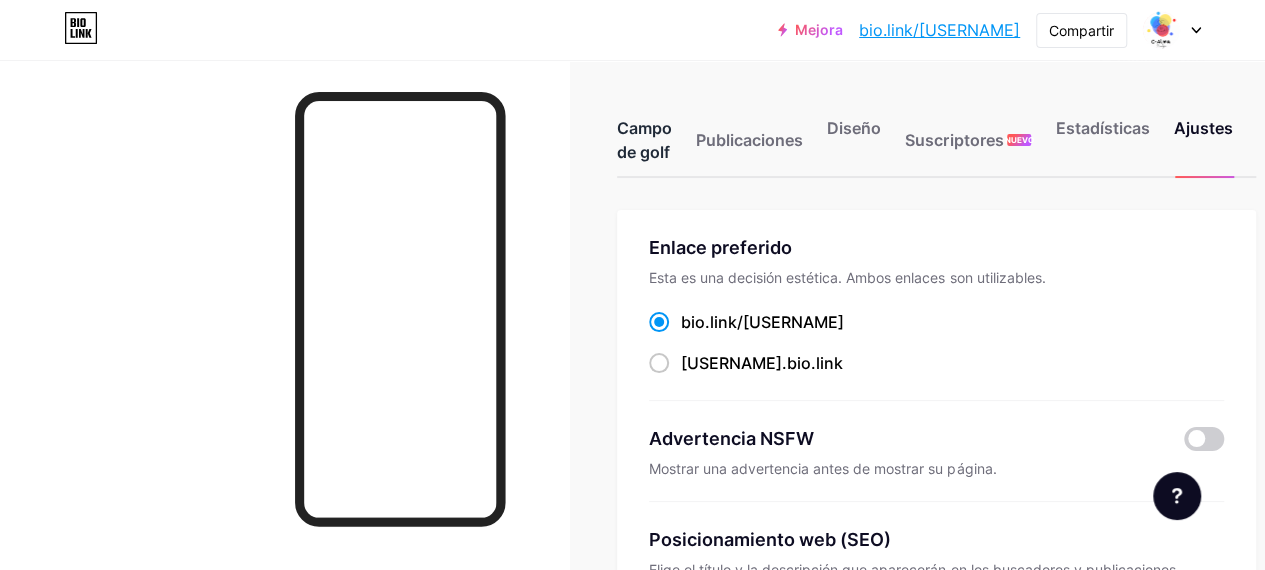click on "Campo de golf" at bounding box center (644, 140) 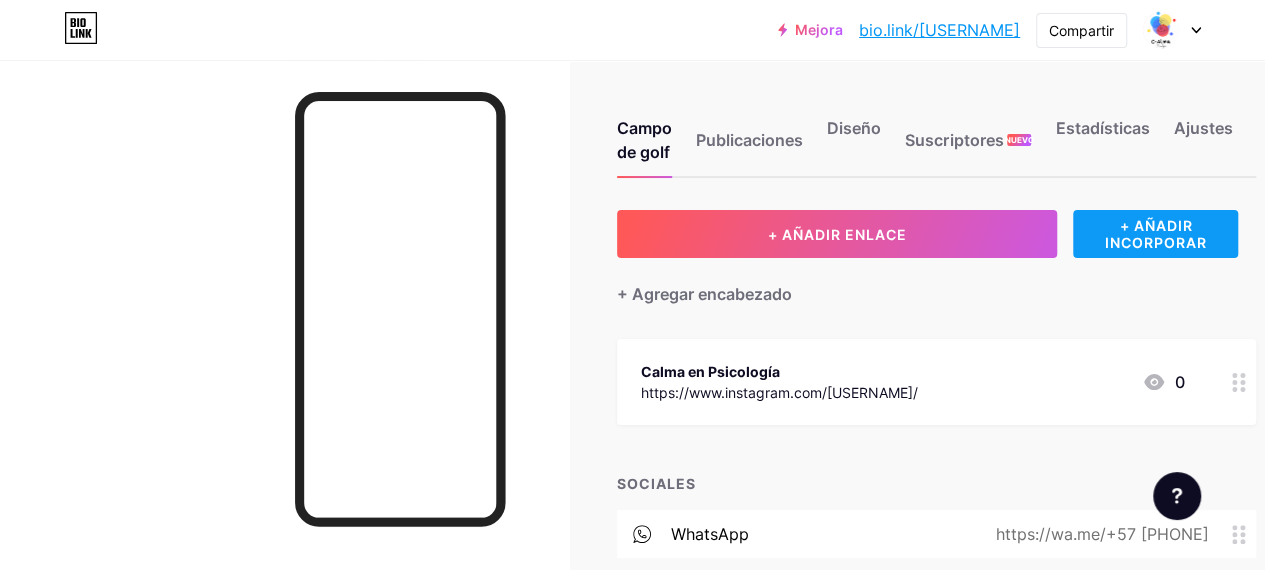 click on "+ AÑADIR INCORPORAR" at bounding box center [1156, 234] 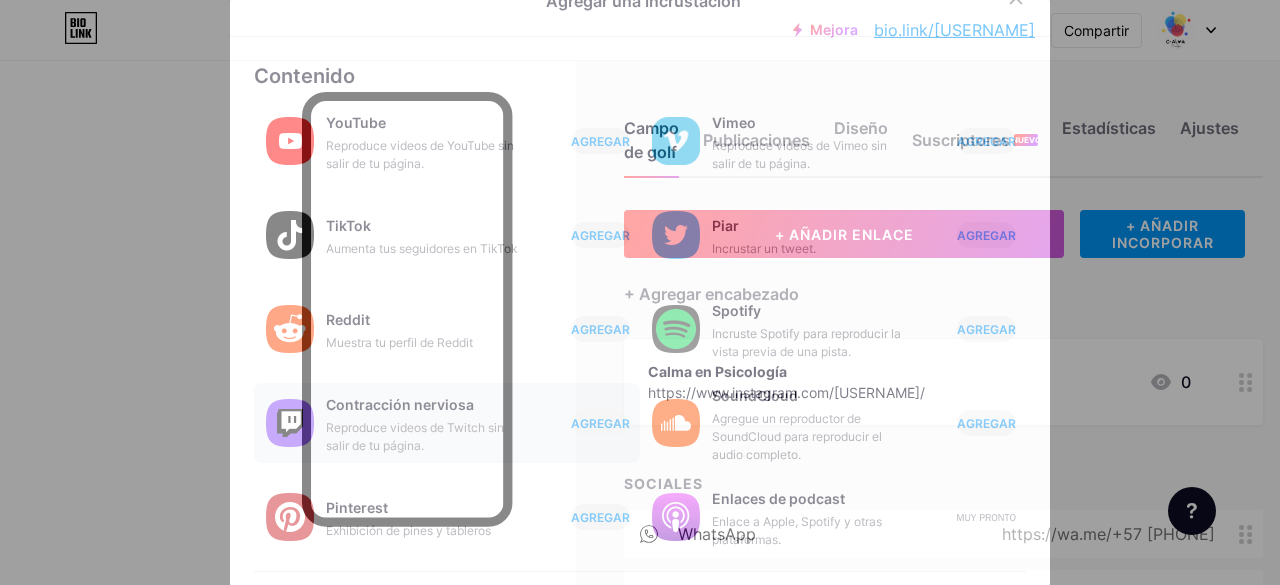 scroll, scrollTop: 0, scrollLeft: 0, axis: both 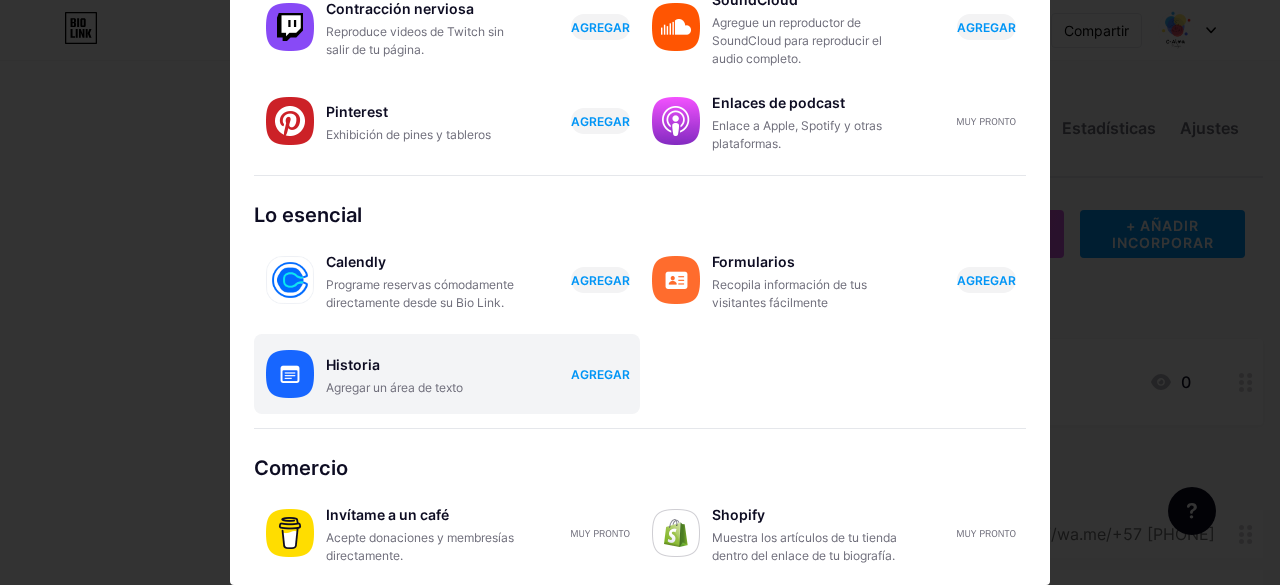click on "AGREGAR" at bounding box center (600, 374) 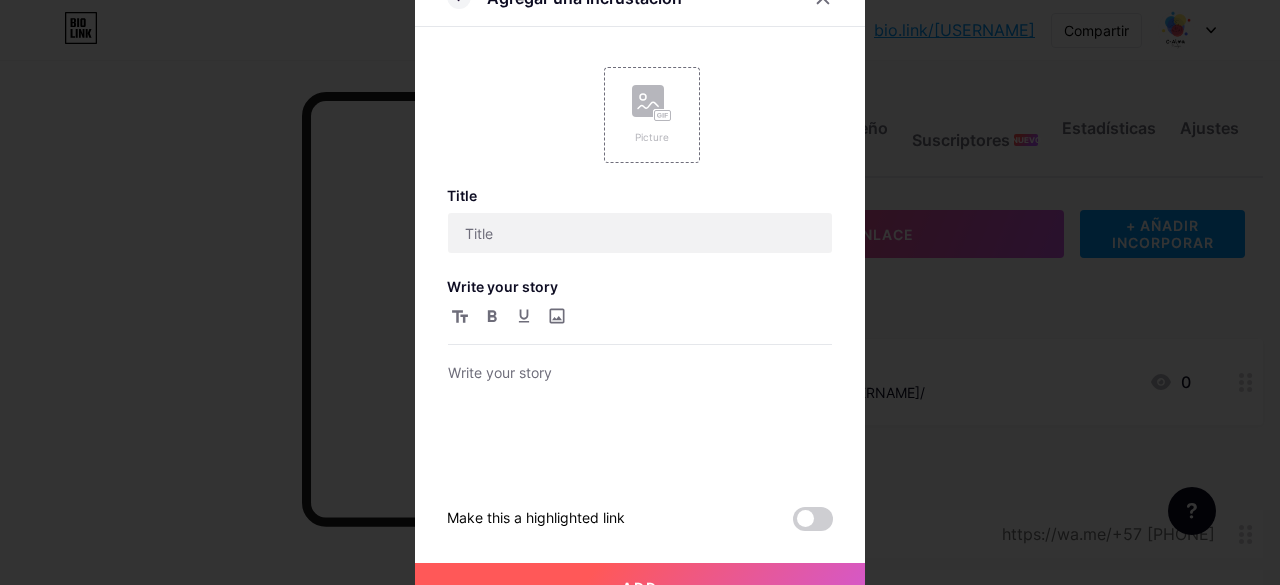 scroll, scrollTop: 0, scrollLeft: 0, axis: both 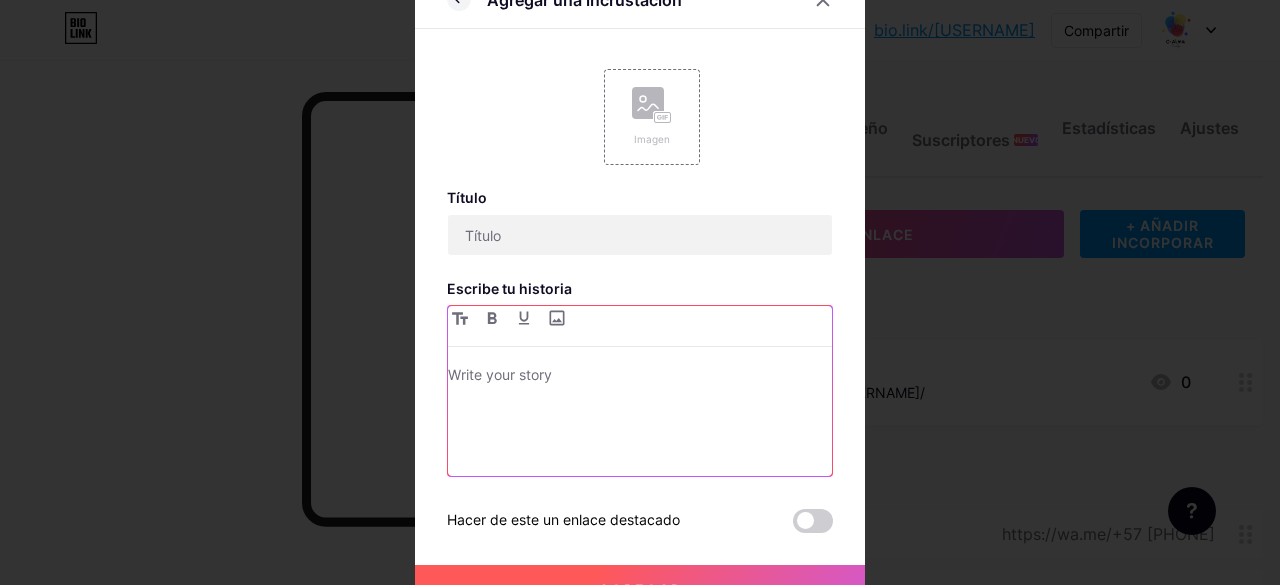click at bounding box center (640, 419) 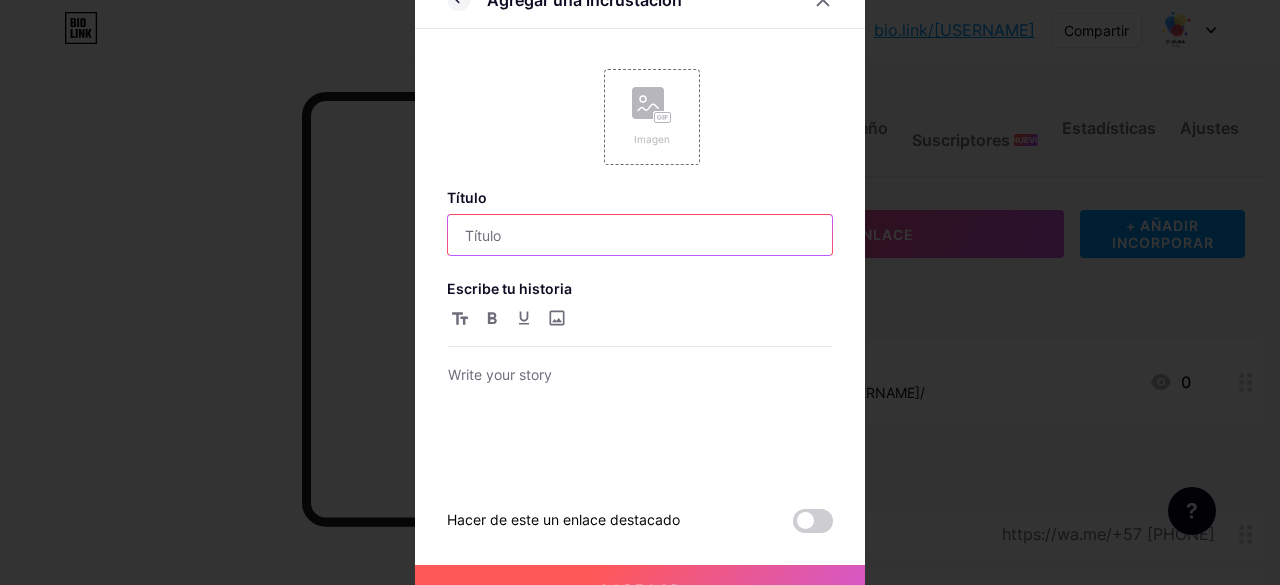 click at bounding box center [640, 235] 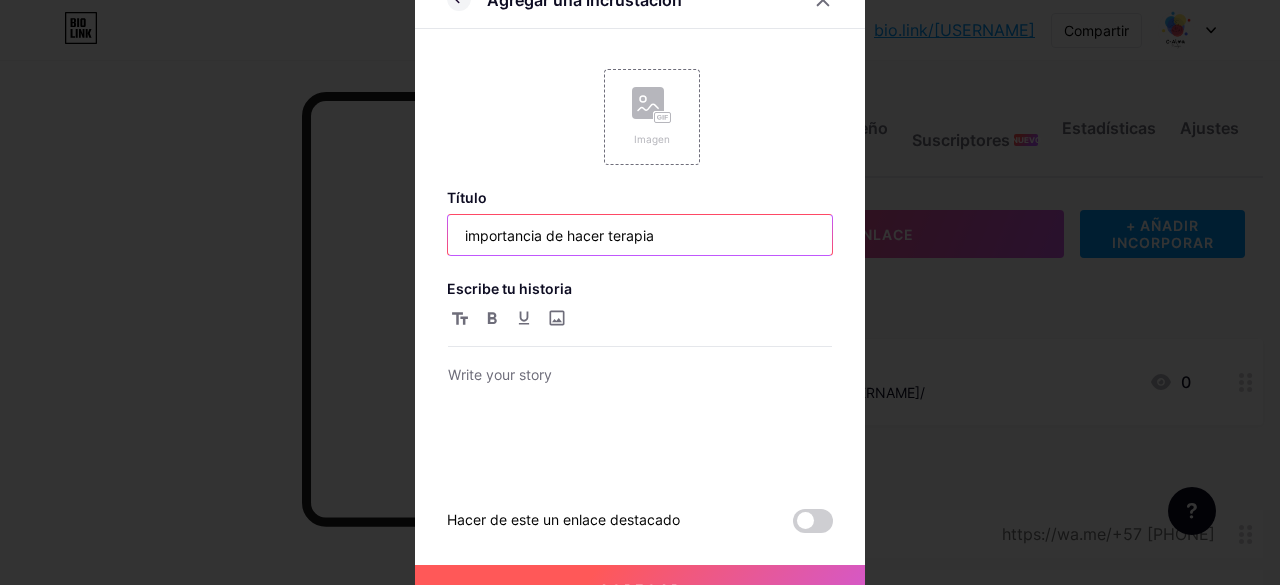 type on "importancia de hacer terapia" 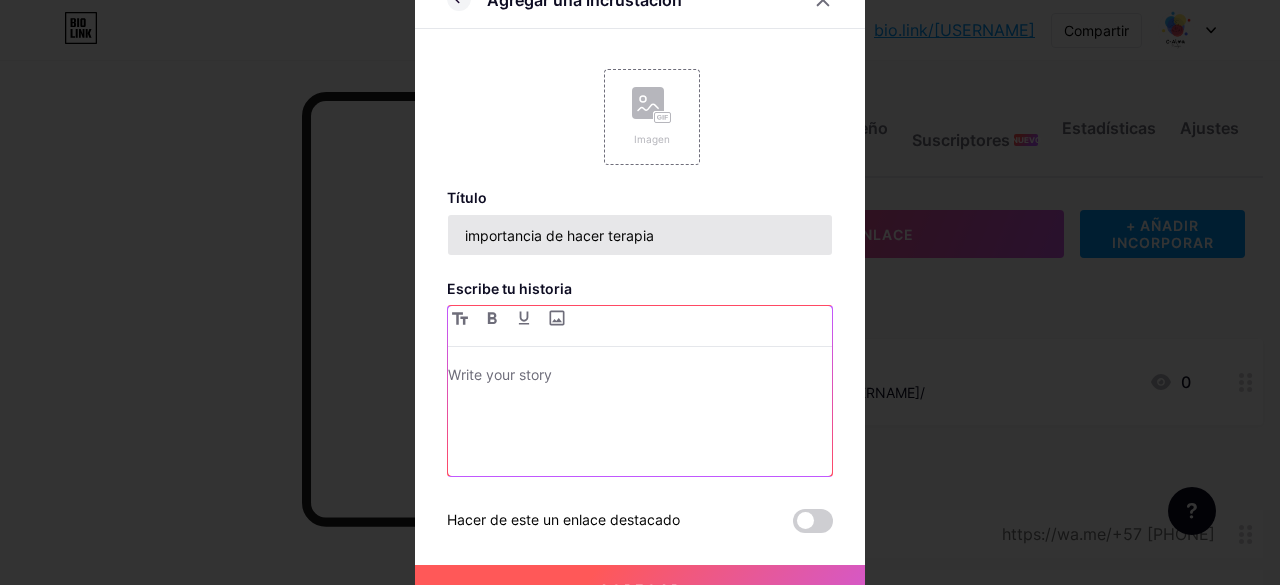 type 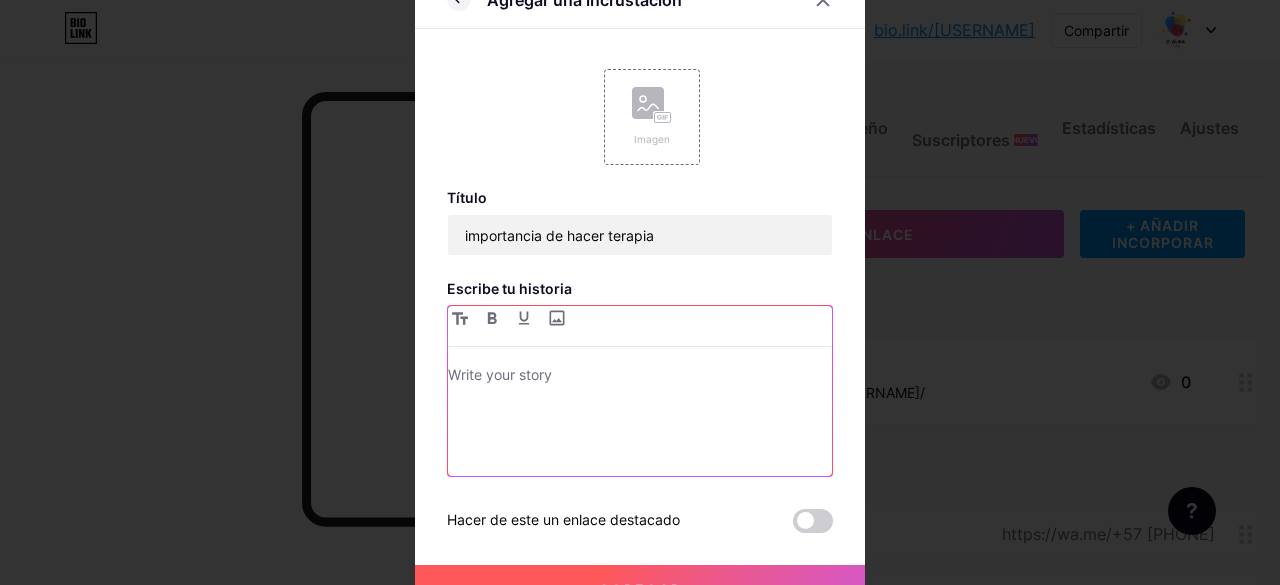 click at bounding box center [640, 377] 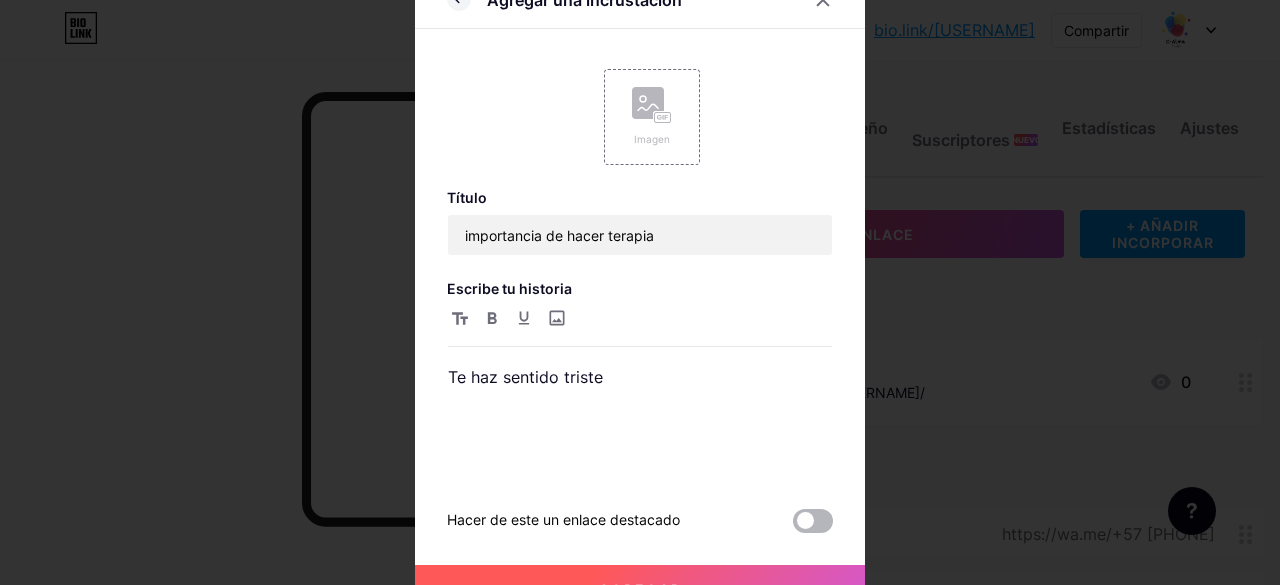 click at bounding box center (813, 521) 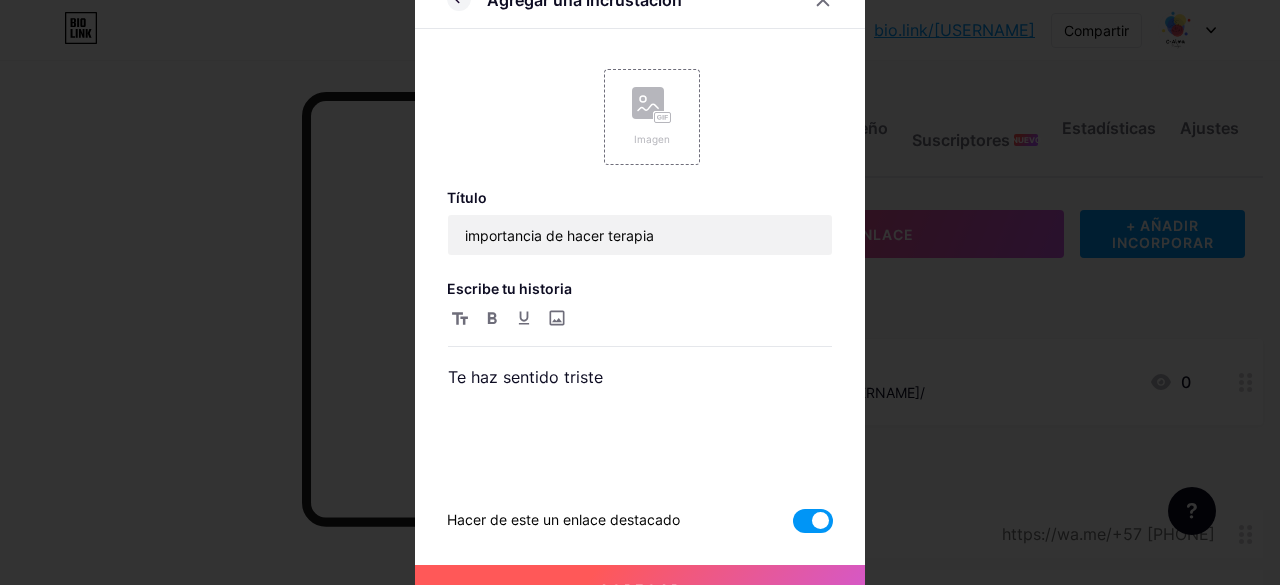 scroll, scrollTop: 26, scrollLeft: 0, axis: vertical 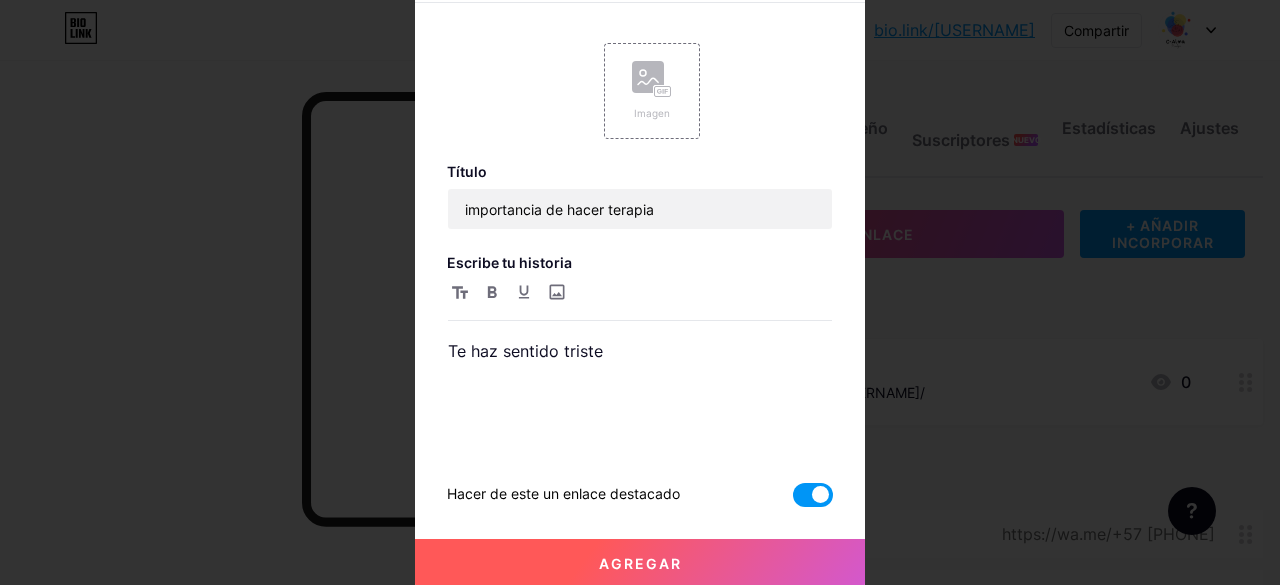 click on "Agregar" at bounding box center [640, 563] 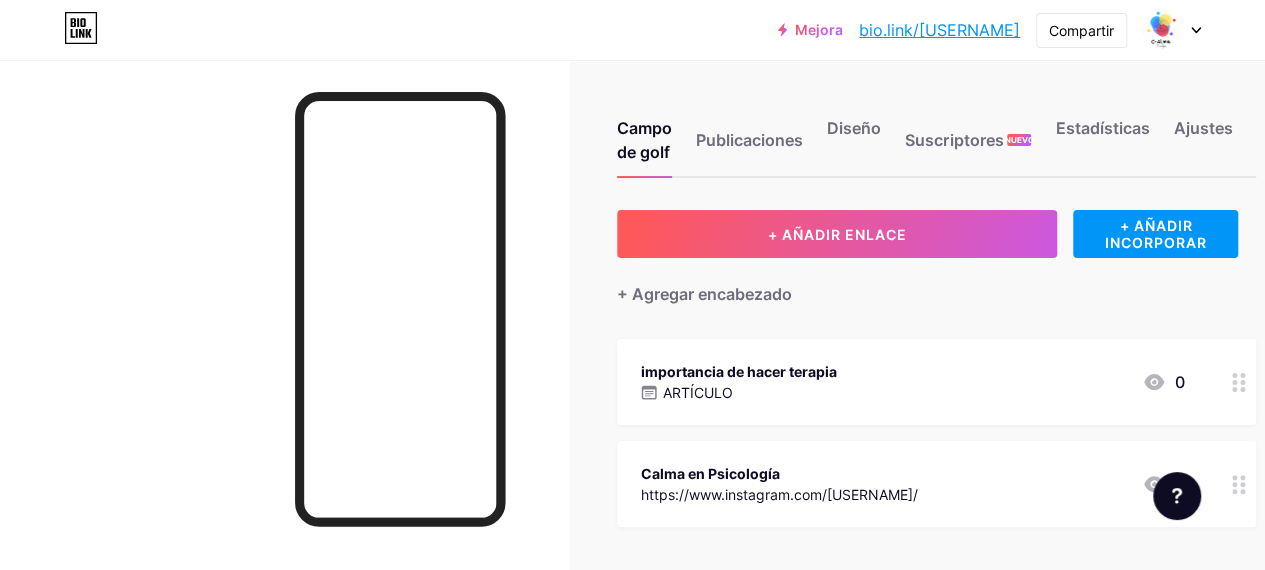 click 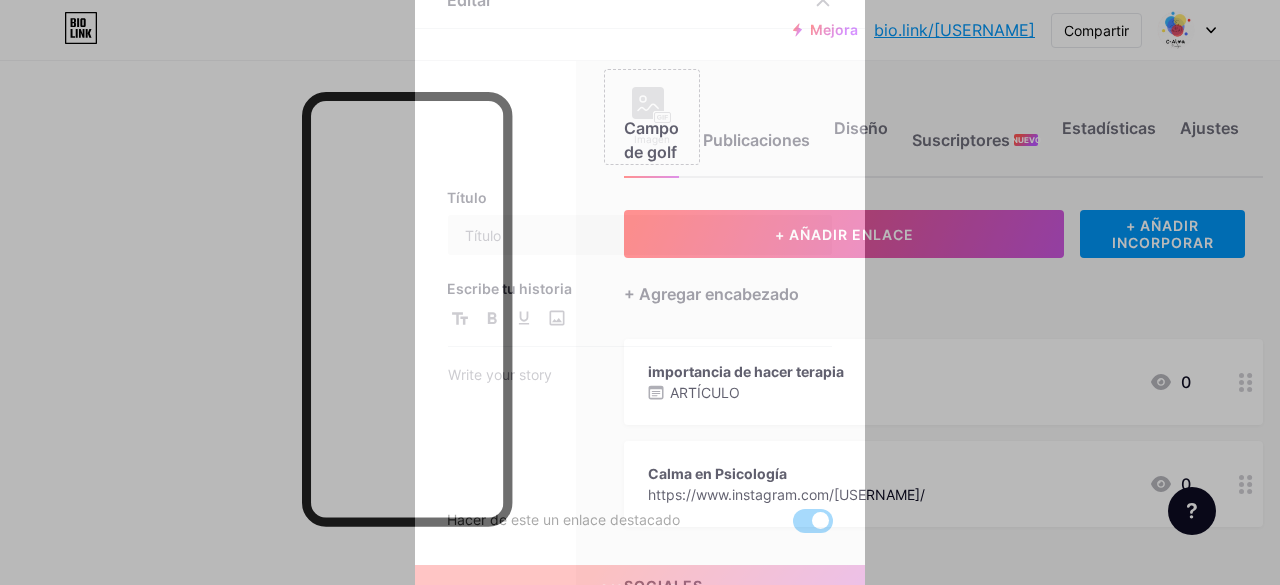type on "importancia de hacer terapia" 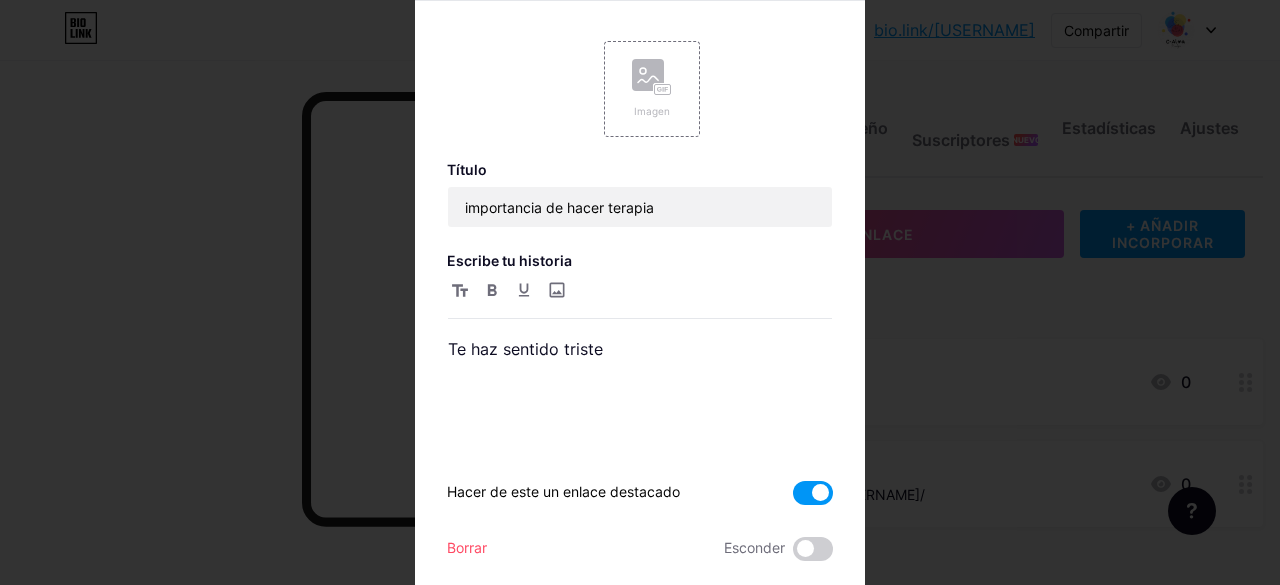 click on "Borrar" at bounding box center [467, 547] 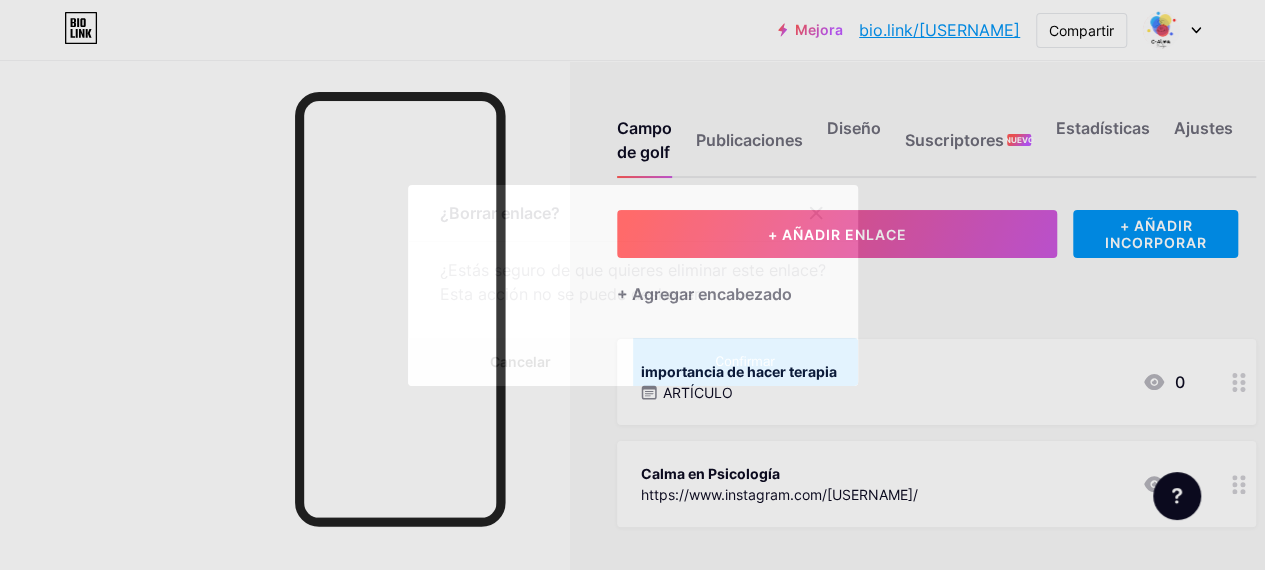 click on "Confirmar" at bounding box center (745, 362) 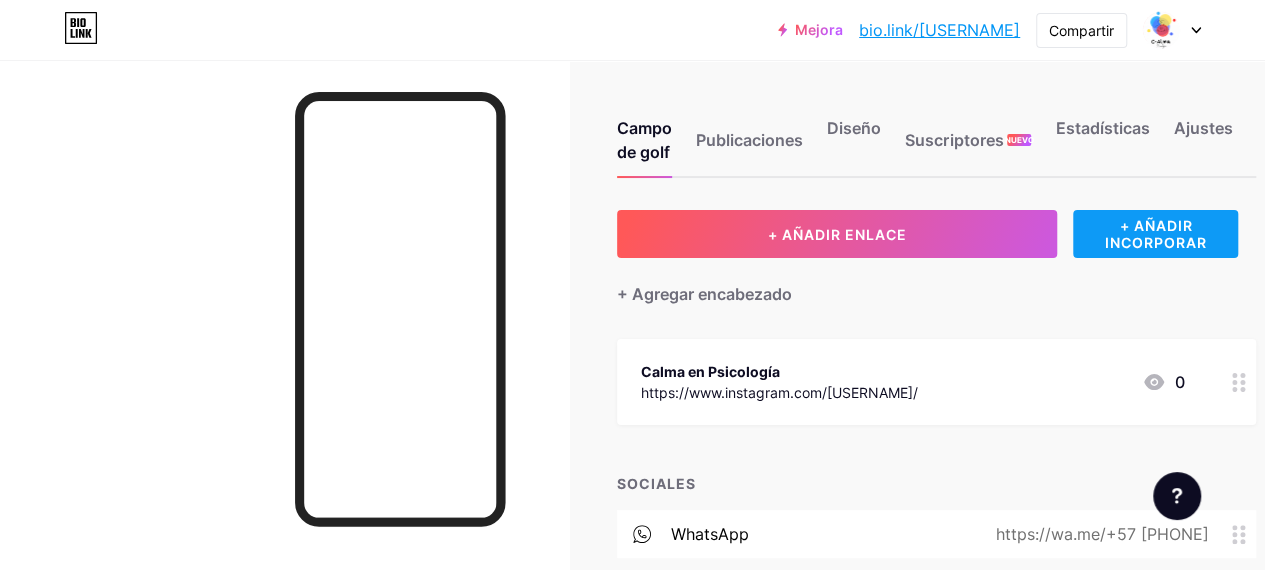 click on "+ AÑADIR INCORPORAR" at bounding box center [1156, 234] 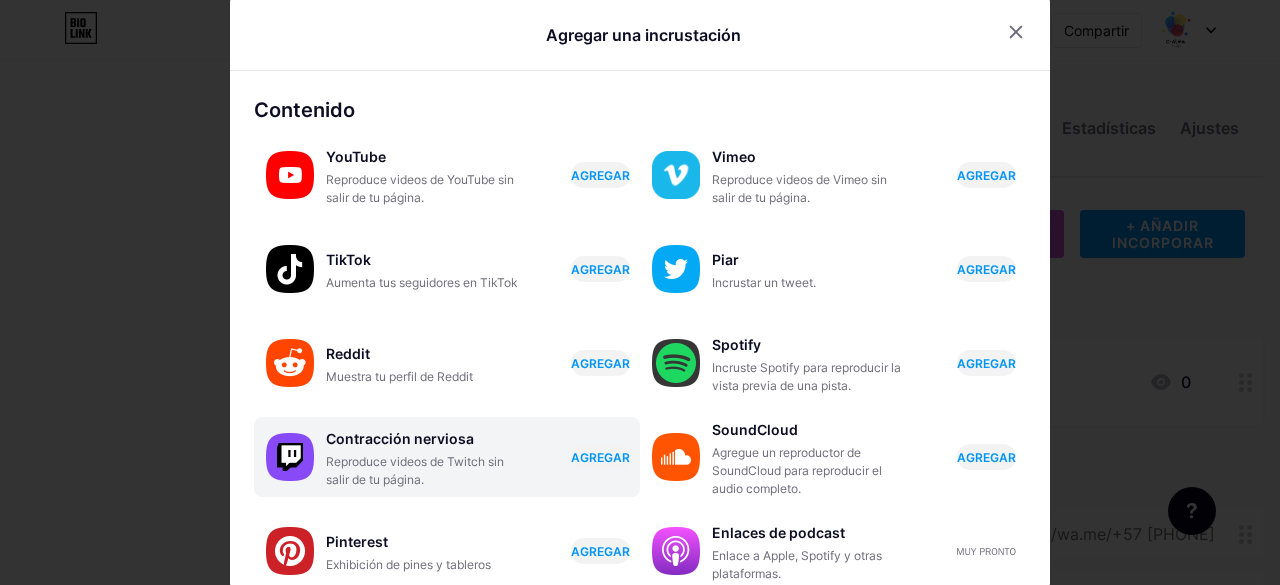scroll, scrollTop: 428, scrollLeft: 0, axis: vertical 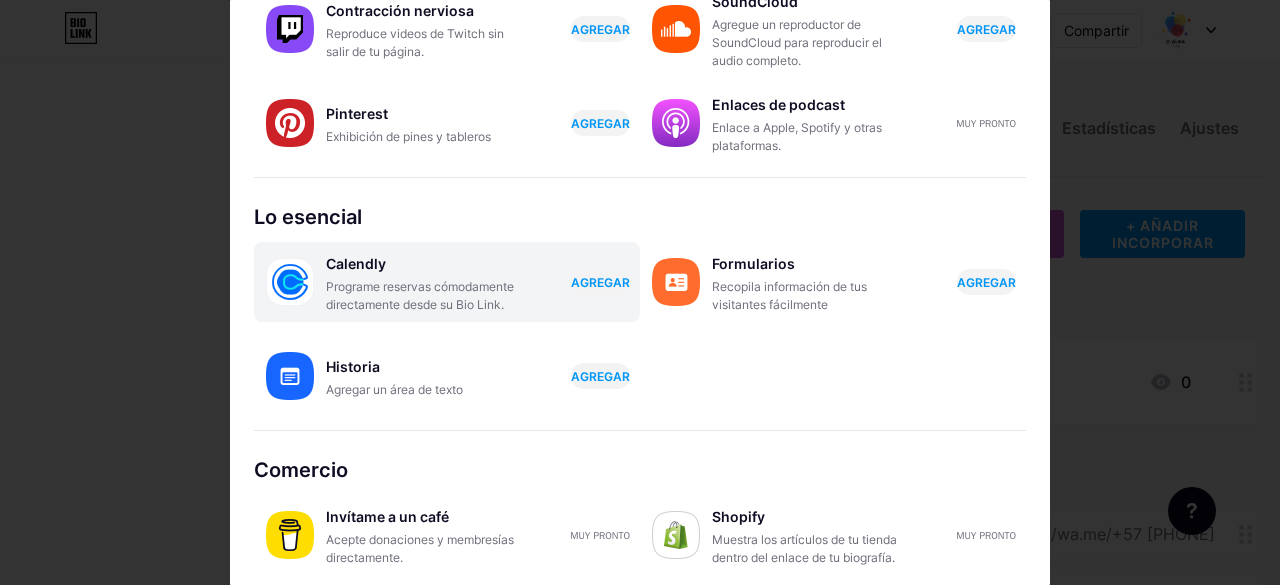 click on "Calendly" at bounding box center (356, 263) 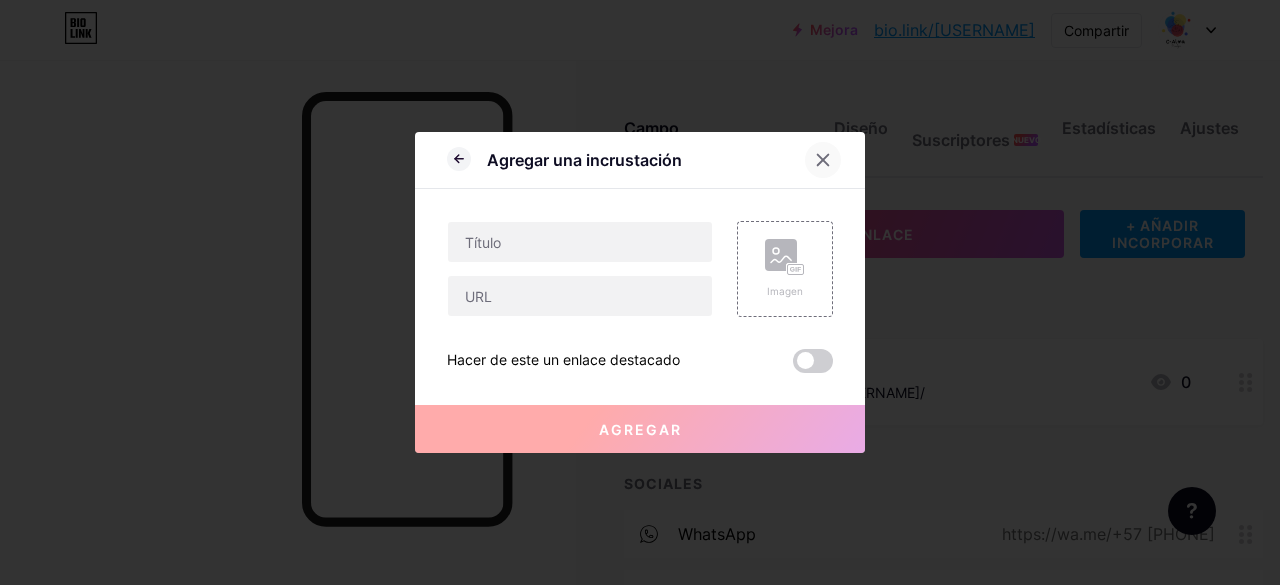 click 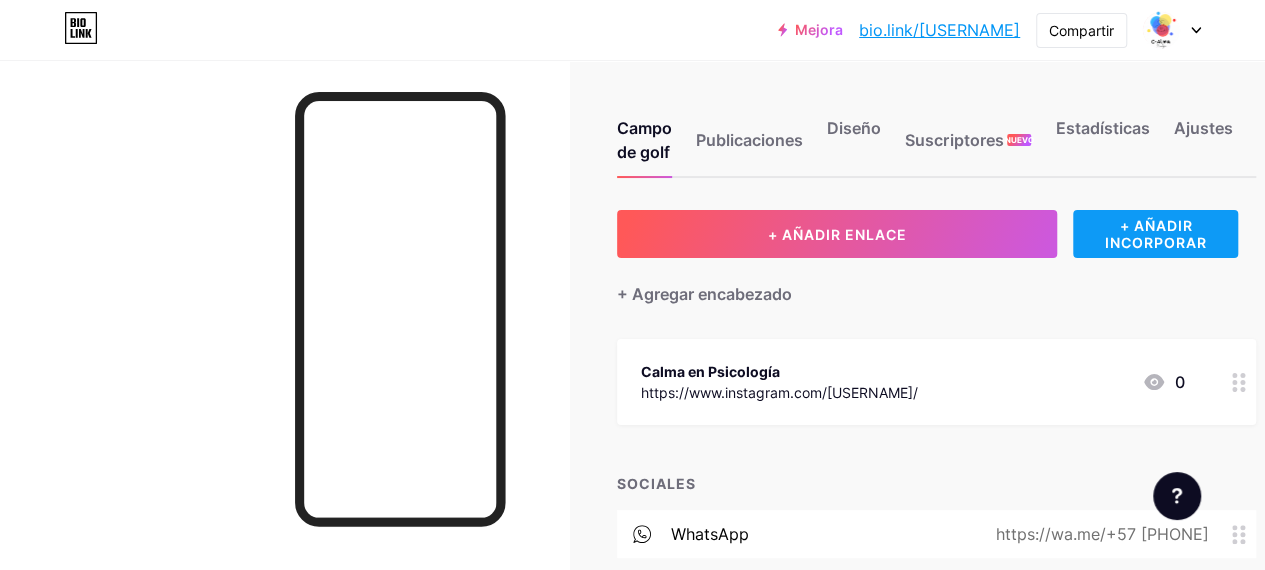 click on "+ AÑADIR INCORPORAR" at bounding box center [1156, 234] 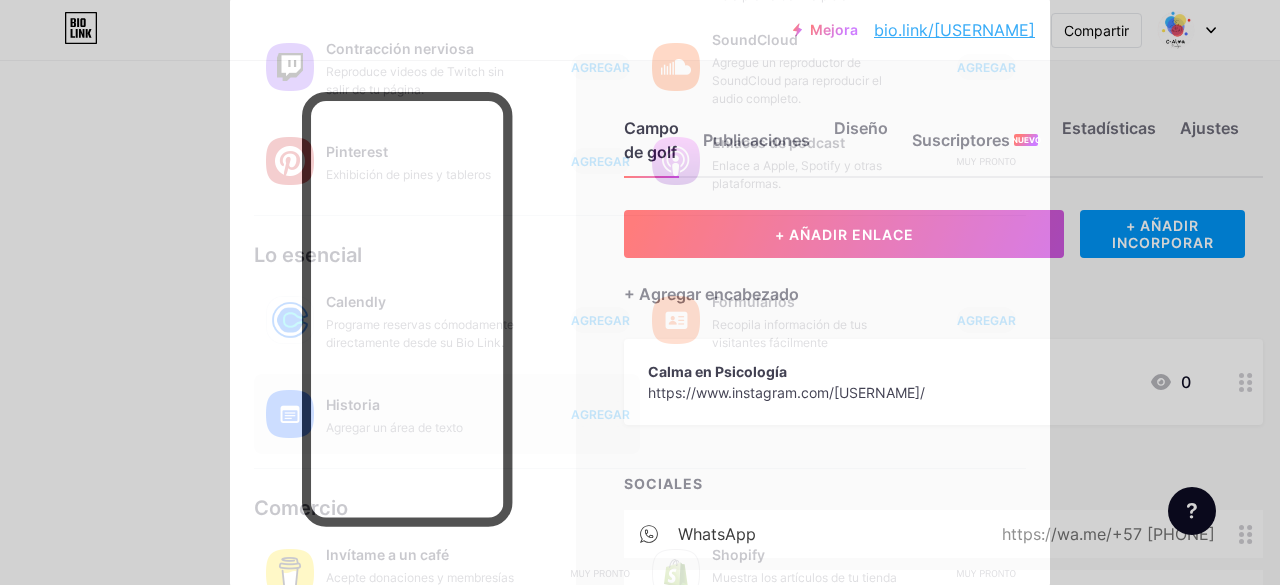 scroll, scrollTop: 400, scrollLeft: 0, axis: vertical 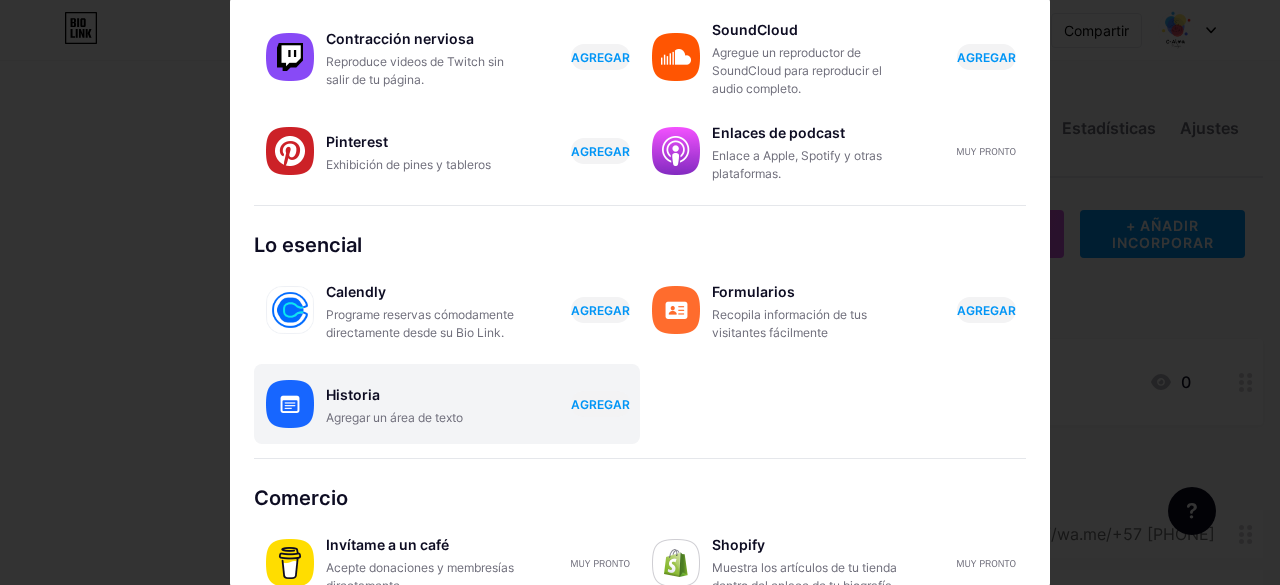 click on "Agregar un área de texto" at bounding box center (426, 418) 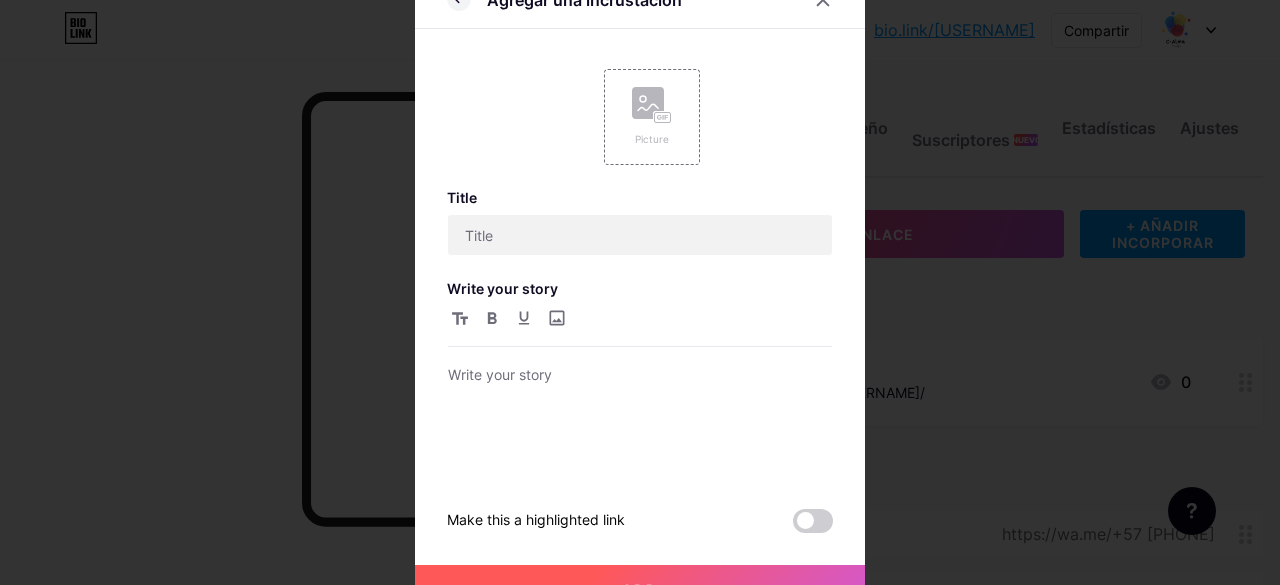 scroll, scrollTop: 0, scrollLeft: 0, axis: both 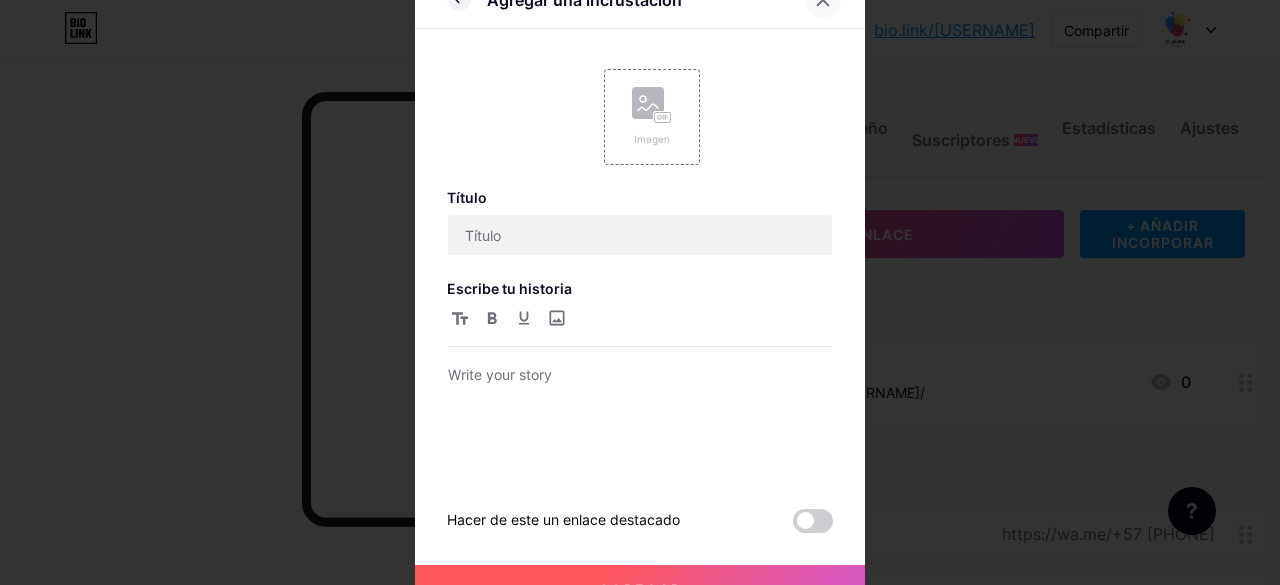 click 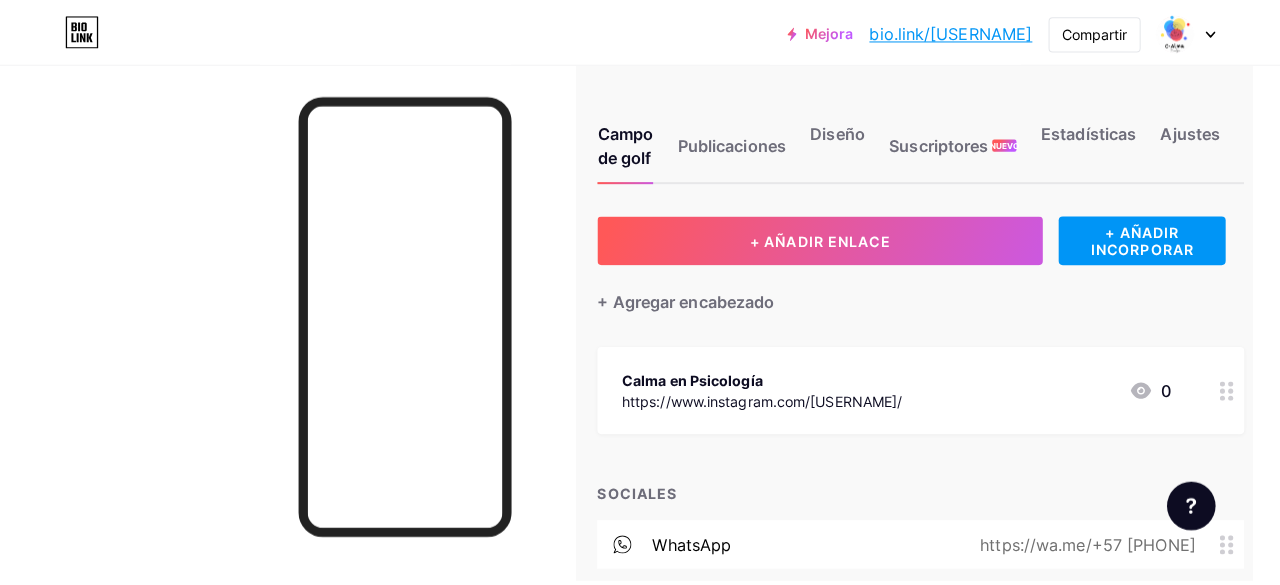 scroll, scrollTop: 0, scrollLeft: 28, axis: horizontal 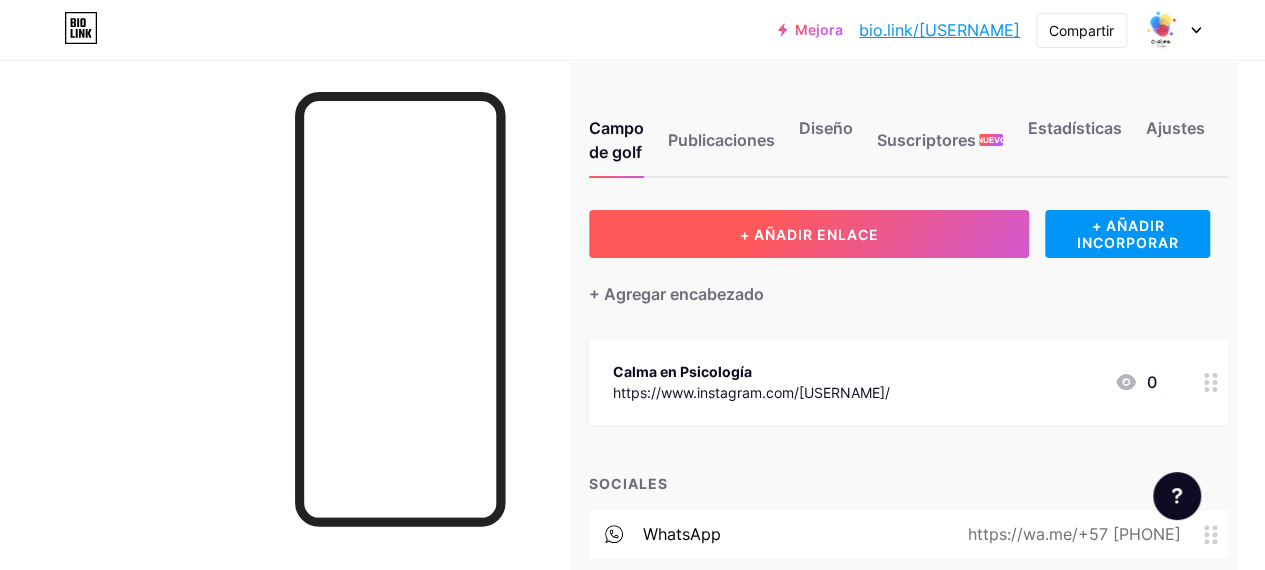 click on "+ AÑADIR ENLACE" at bounding box center (809, 234) 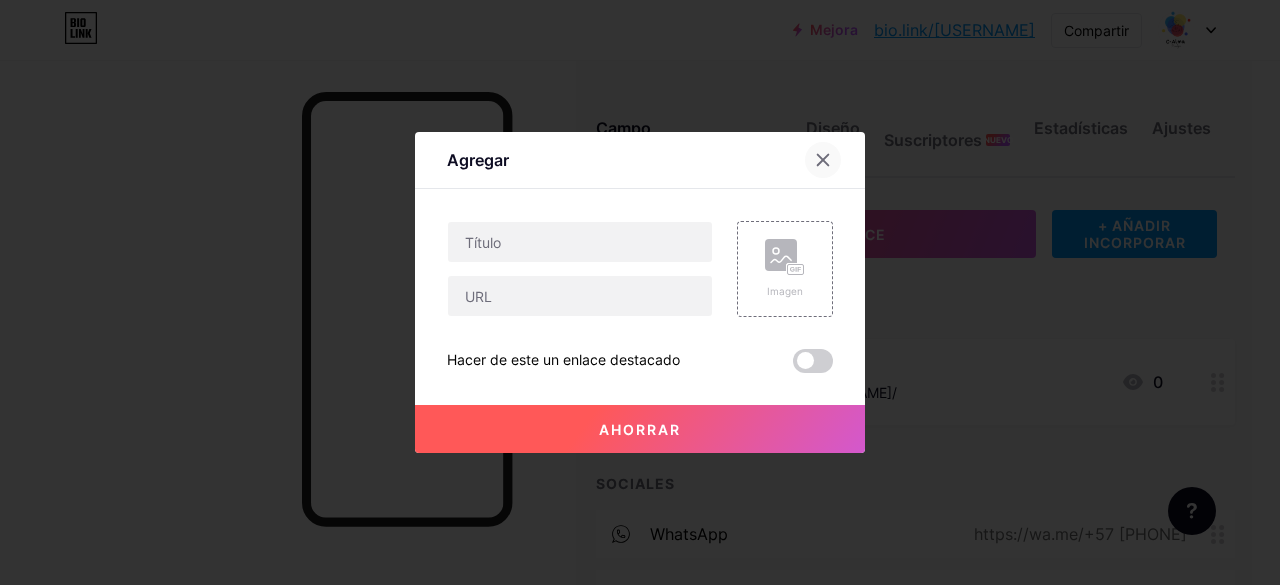 click at bounding box center (823, 160) 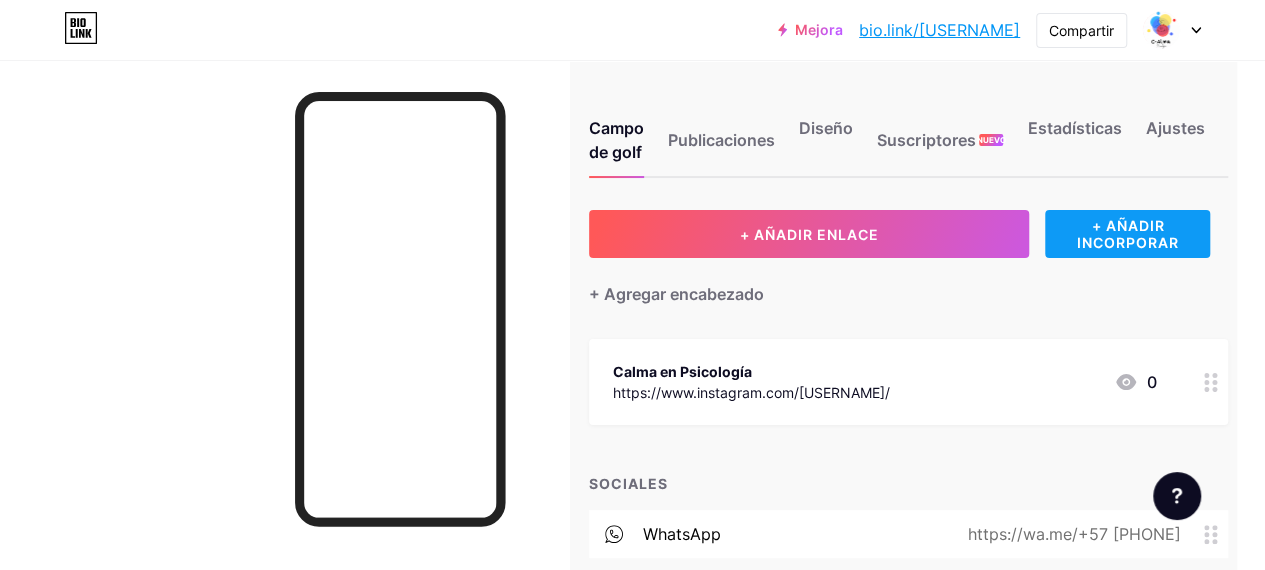 click on "+ AÑADIR INCORPORAR" at bounding box center [1128, 234] 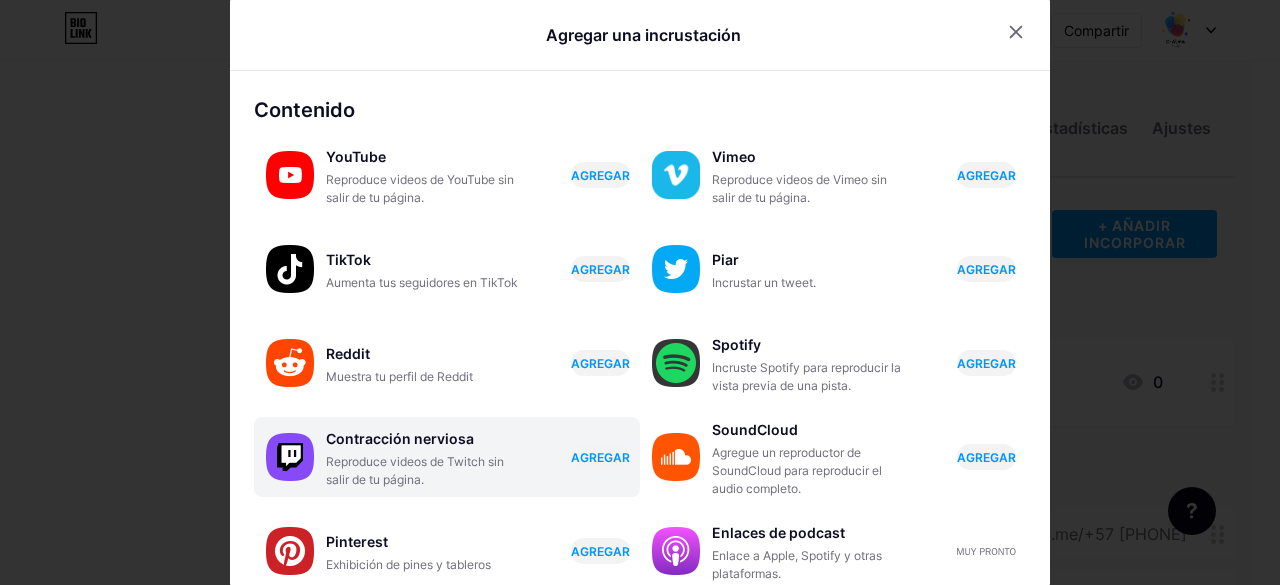 scroll, scrollTop: 428, scrollLeft: 0, axis: vertical 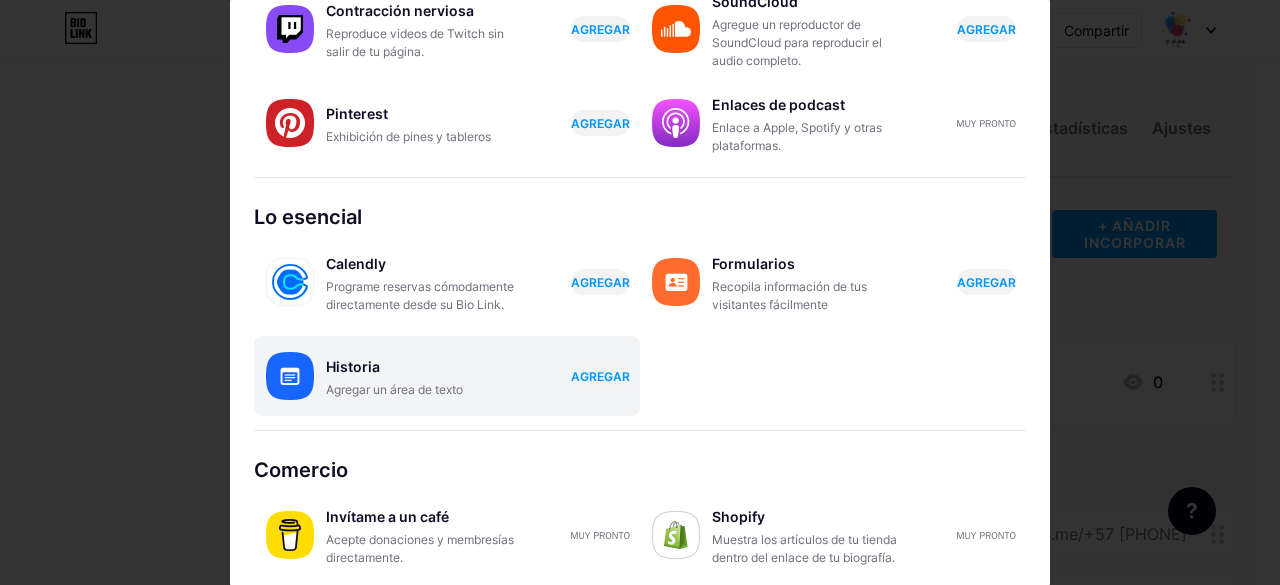 click on "Historia" at bounding box center (426, 367) 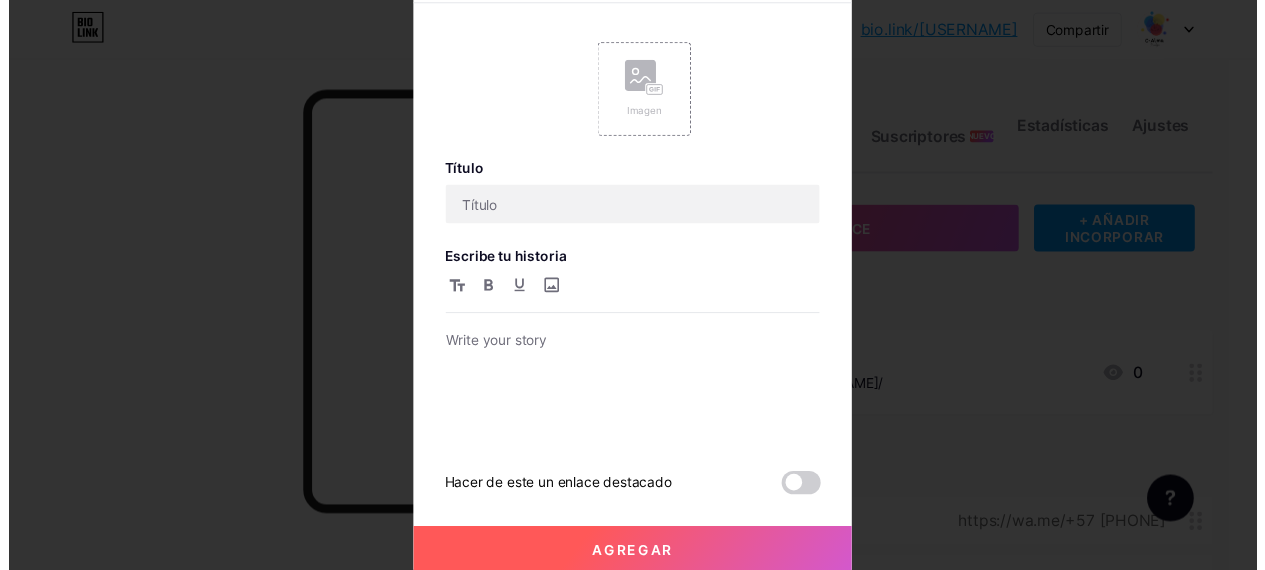 scroll, scrollTop: 0, scrollLeft: 0, axis: both 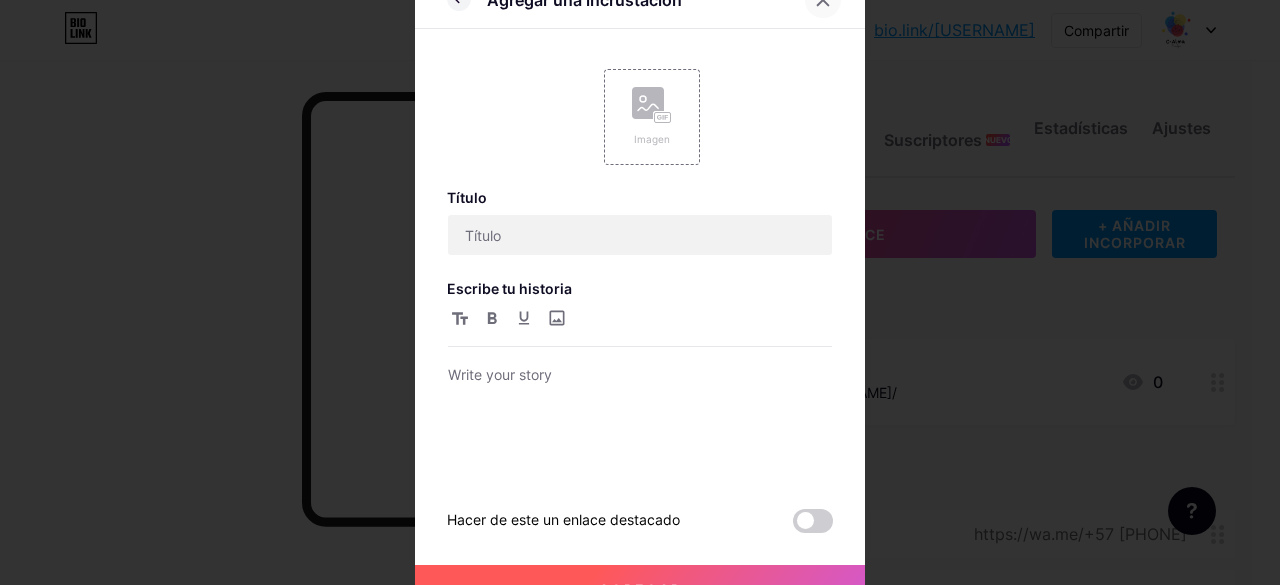 click 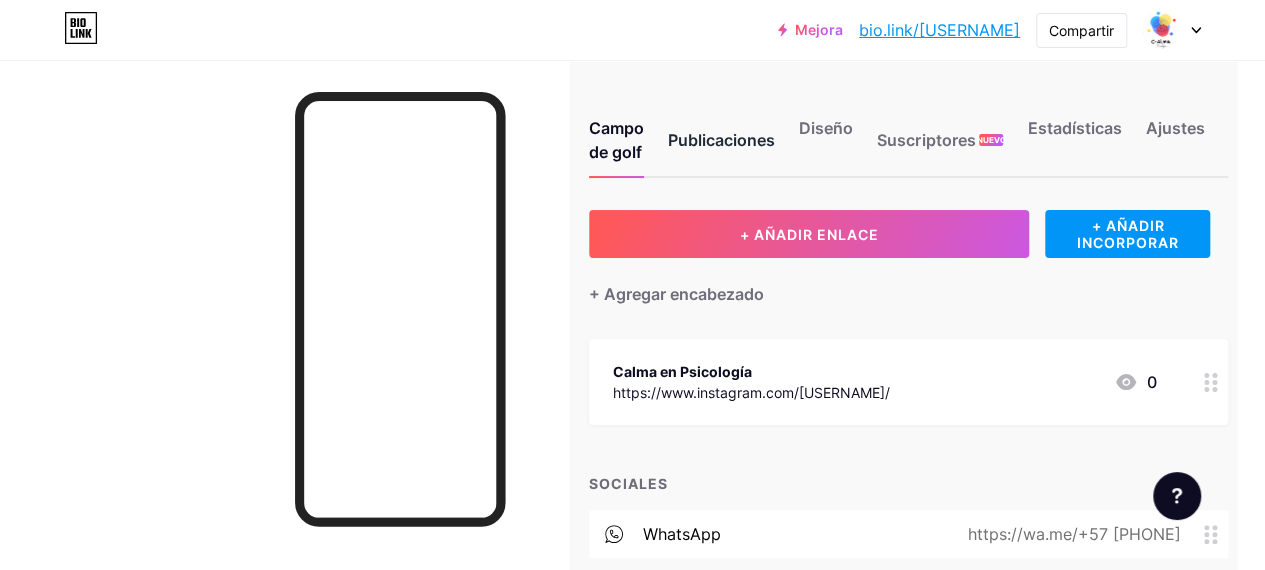 click on "Publicaciones" at bounding box center [721, 140] 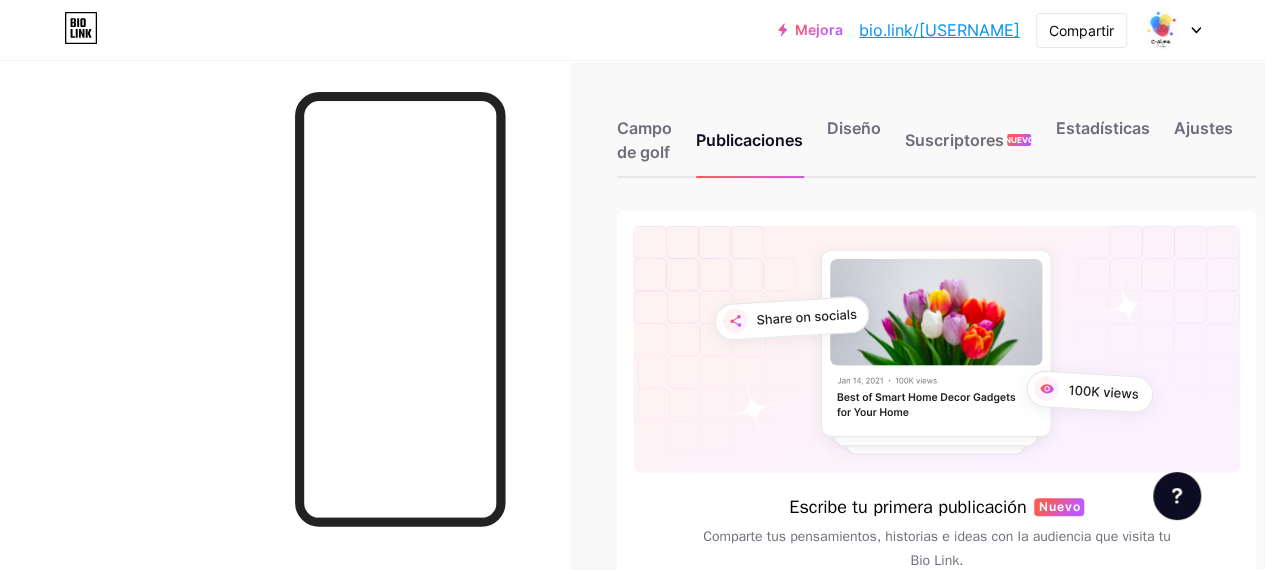scroll, scrollTop: 187, scrollLeft: 0, axis: vertical 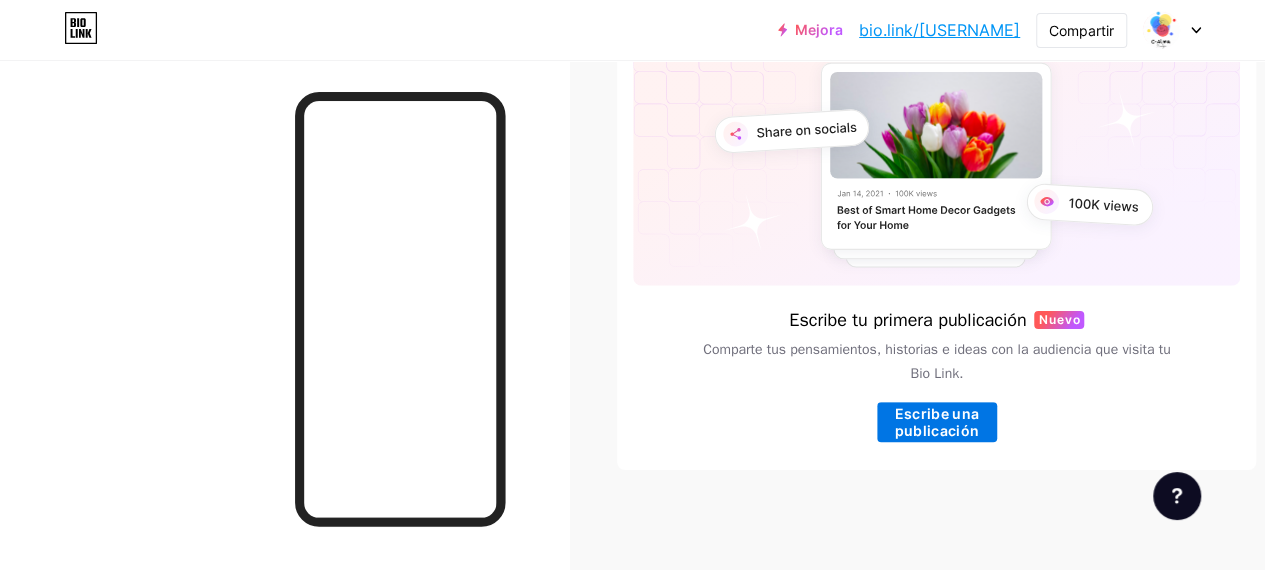 click on "Escribe una publicación" at bounding box center (936, 422) 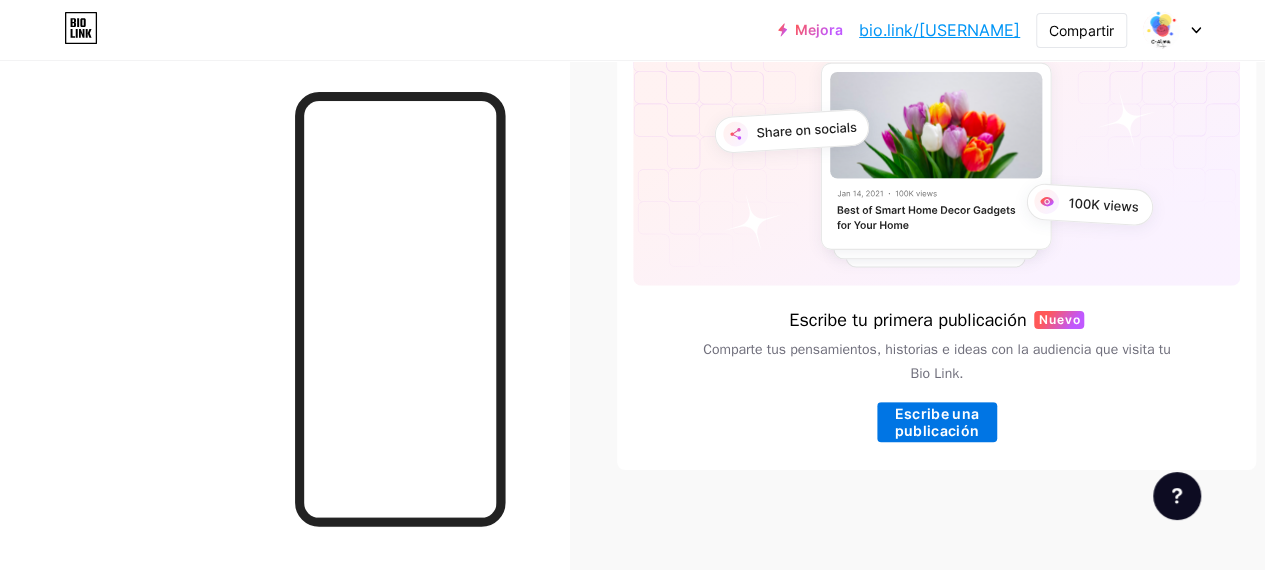 scroll, scrollTop: 0, scrollLeft: 0, axis: both 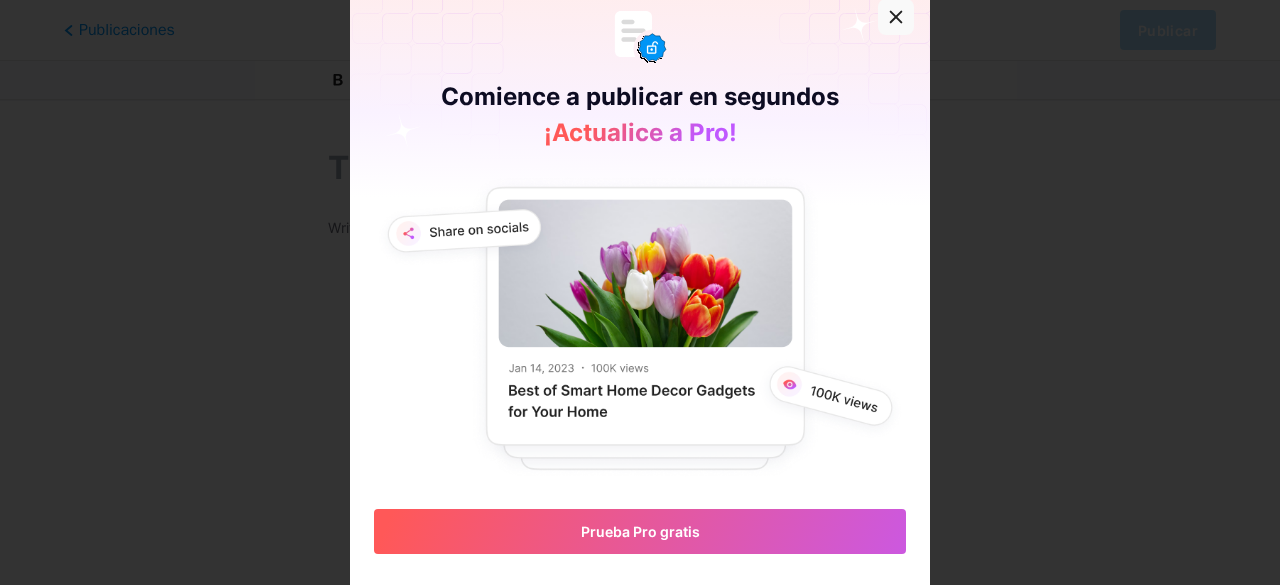 click at bounding box center [896, 17] 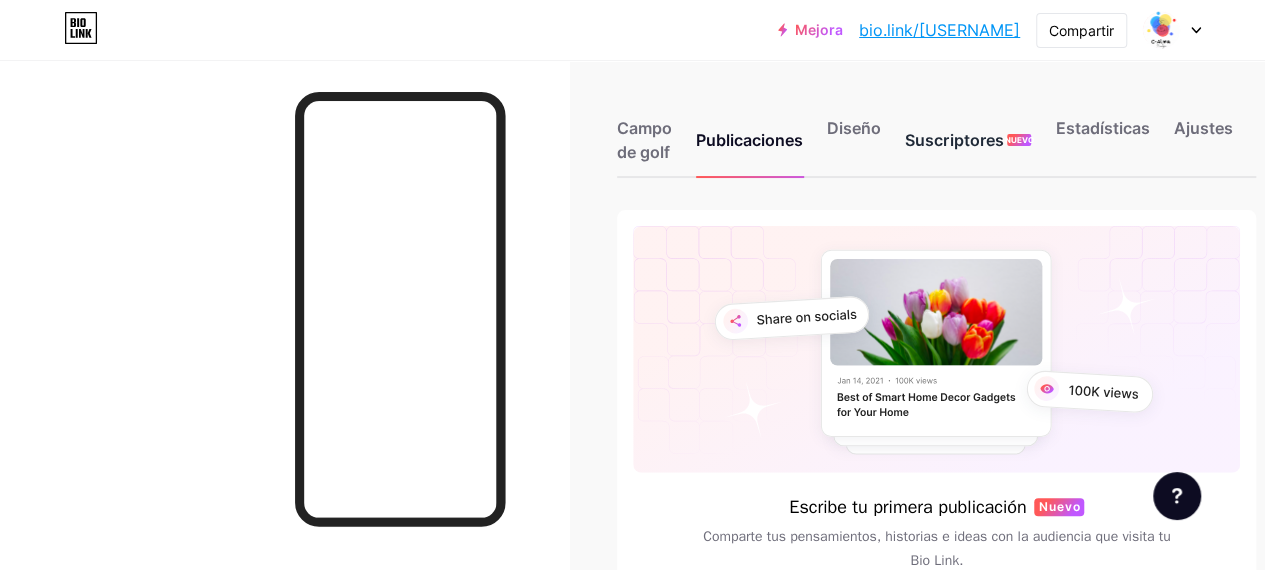 click on "Suscriptores" at bounding box center (954, 140) 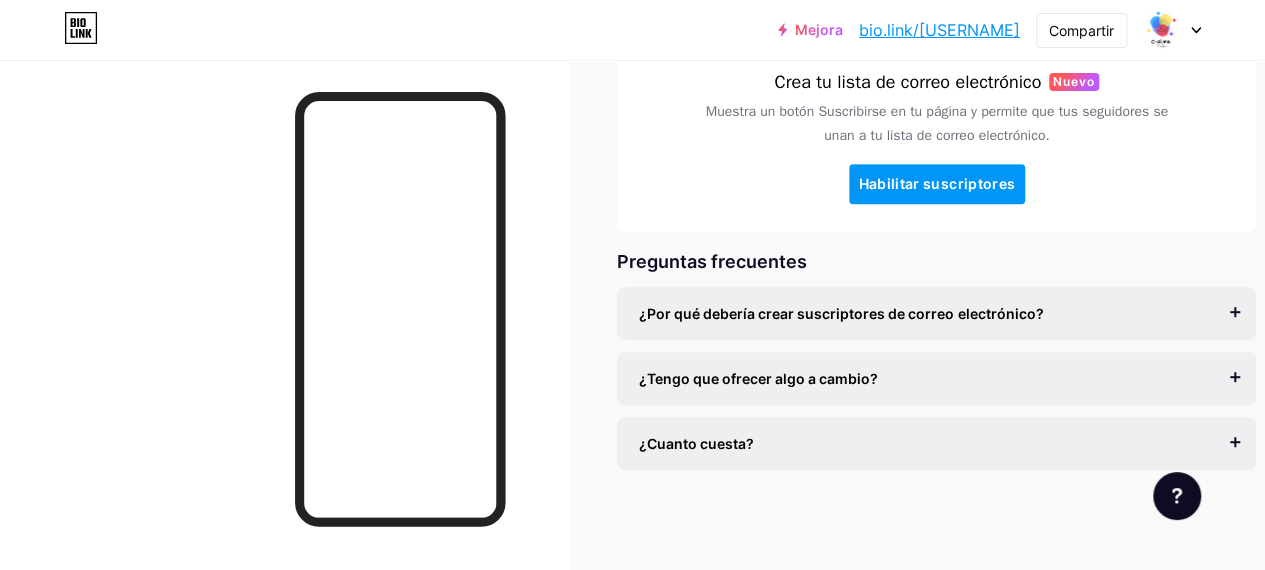 scroll, scrollTop: 0, scrollLeft: 19, axis: horizontal 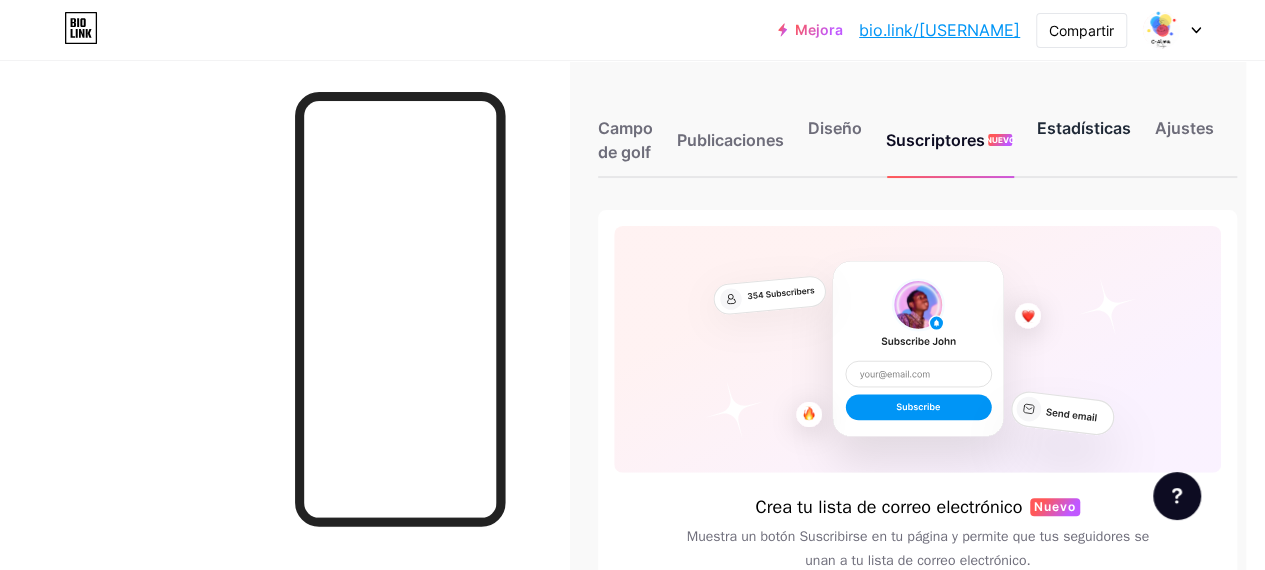 click on "Estadísticas" at bounding box center [1083, 128] 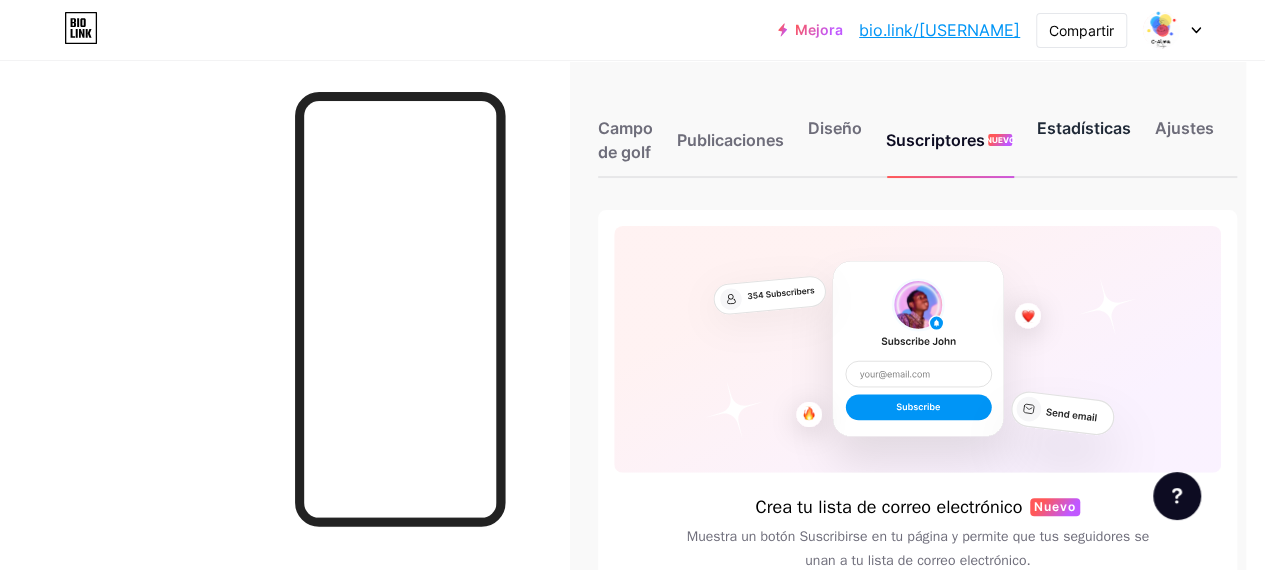 scroll, scrollTop: 0, scrollLeft: 0, axis: both 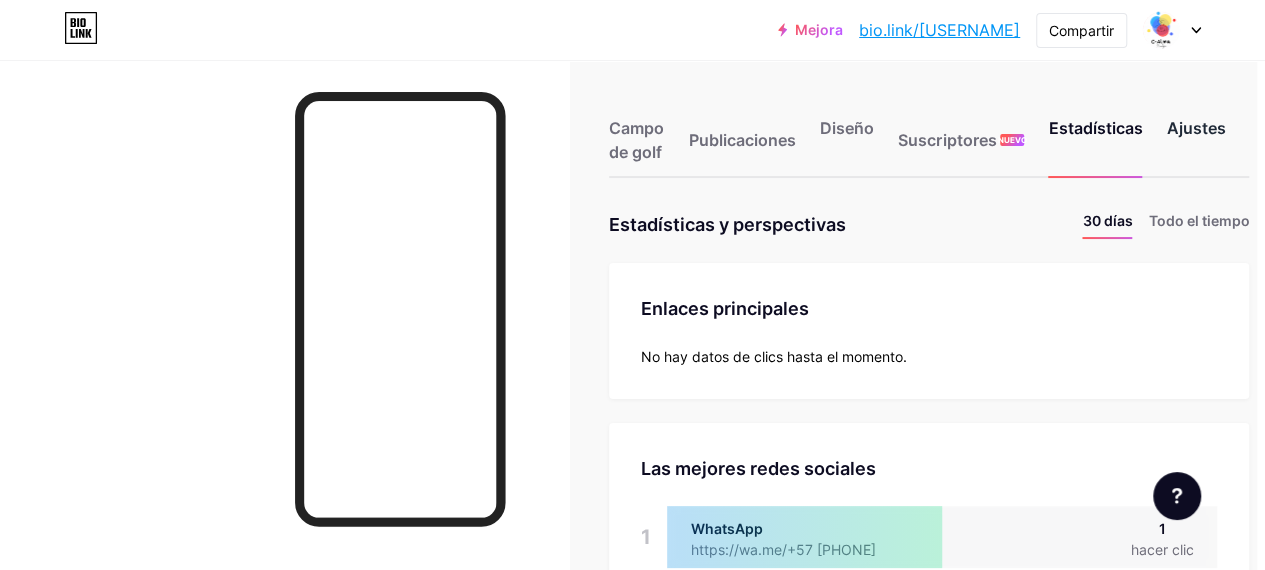 click on "Ajustes" at bounding box center (1195, 128) 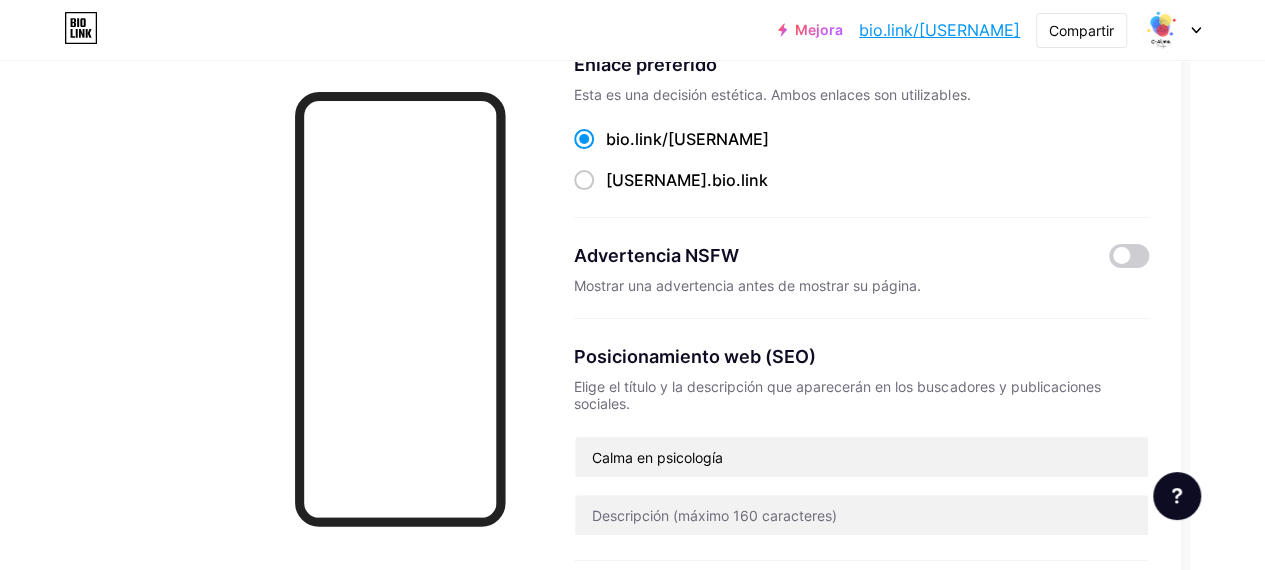 scroll, scrollTop: 0, scrollLeft: 83, axis: horizontal 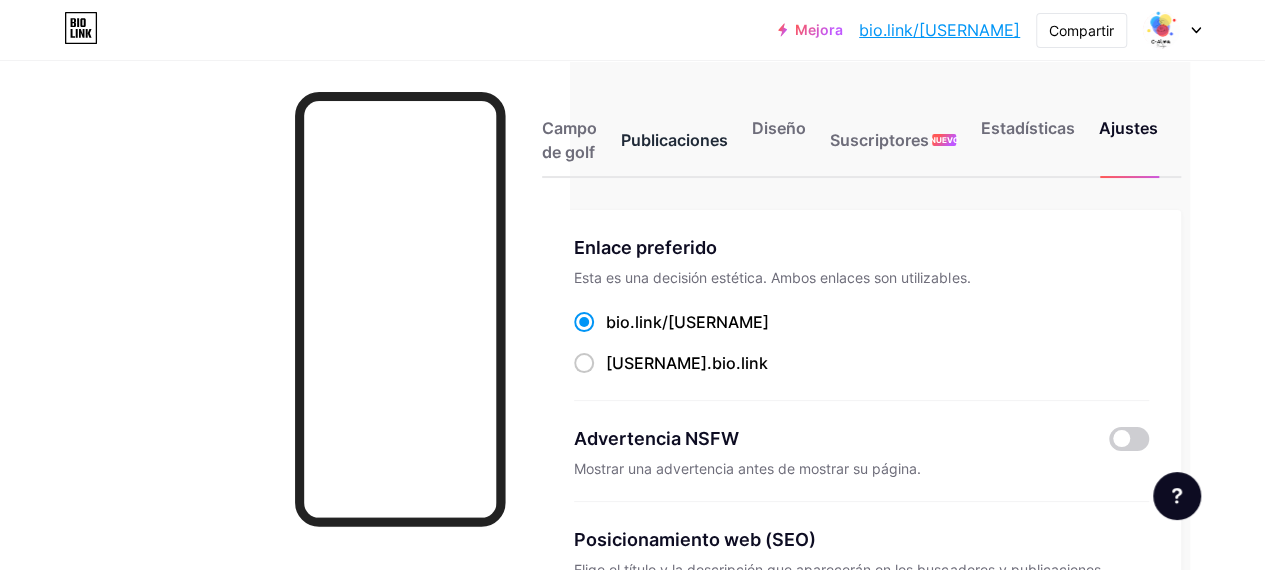click on "Publicaciones" at bounding box center [674, 140] 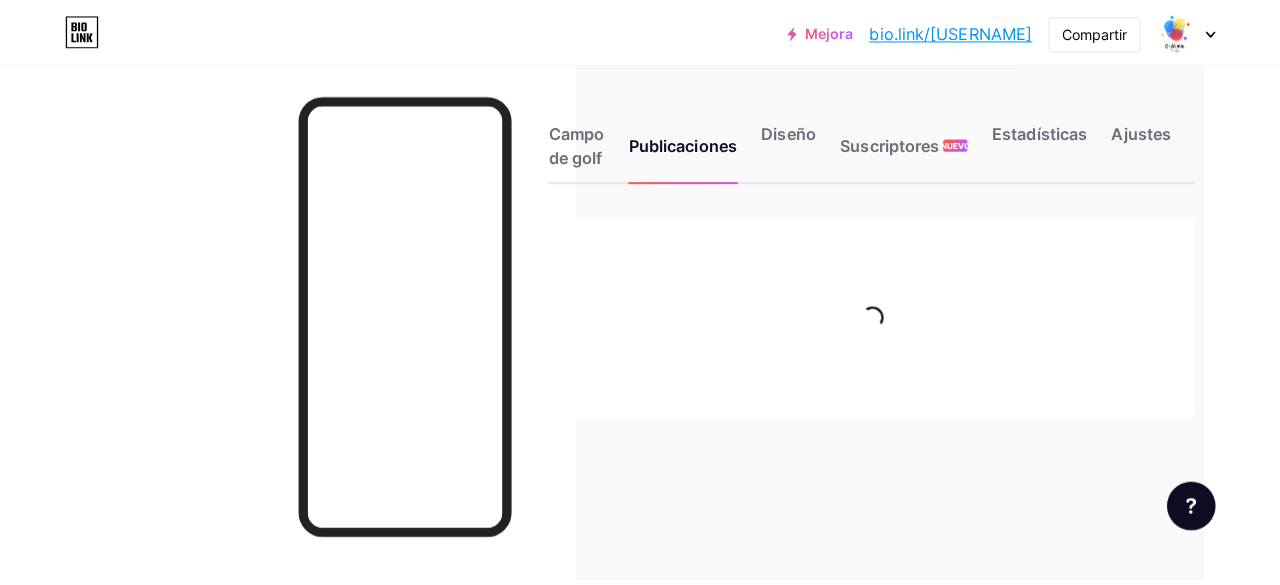 scroll, scrollTop: 0, scrollLeft: 0, axis: both 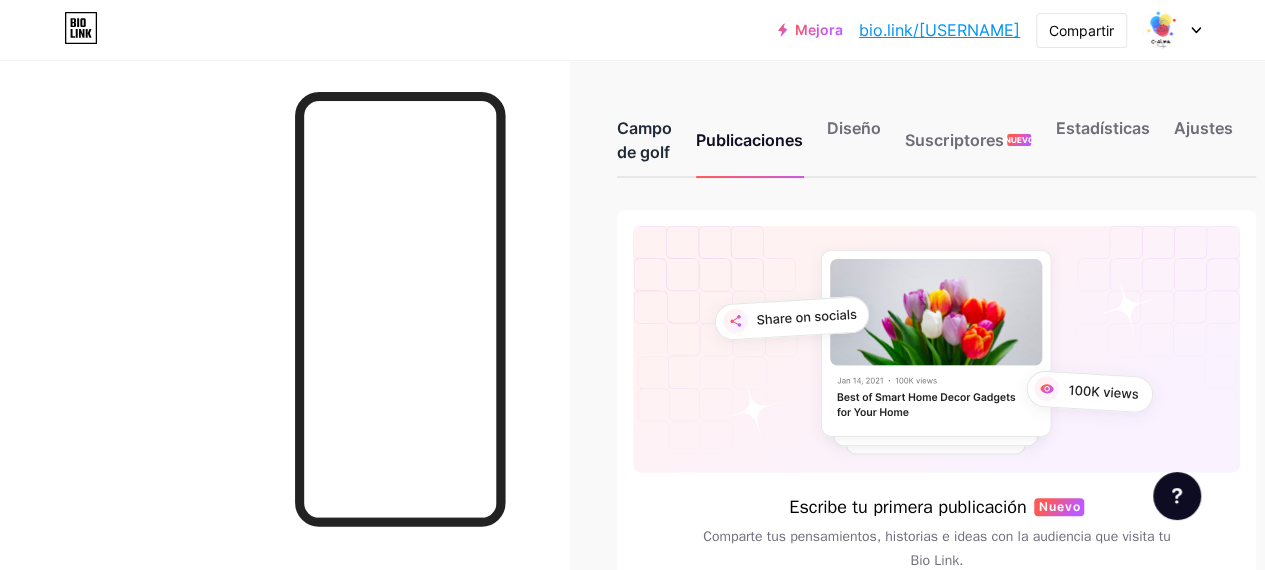 click on "Campo de golf" at bounding box center (644, 146) 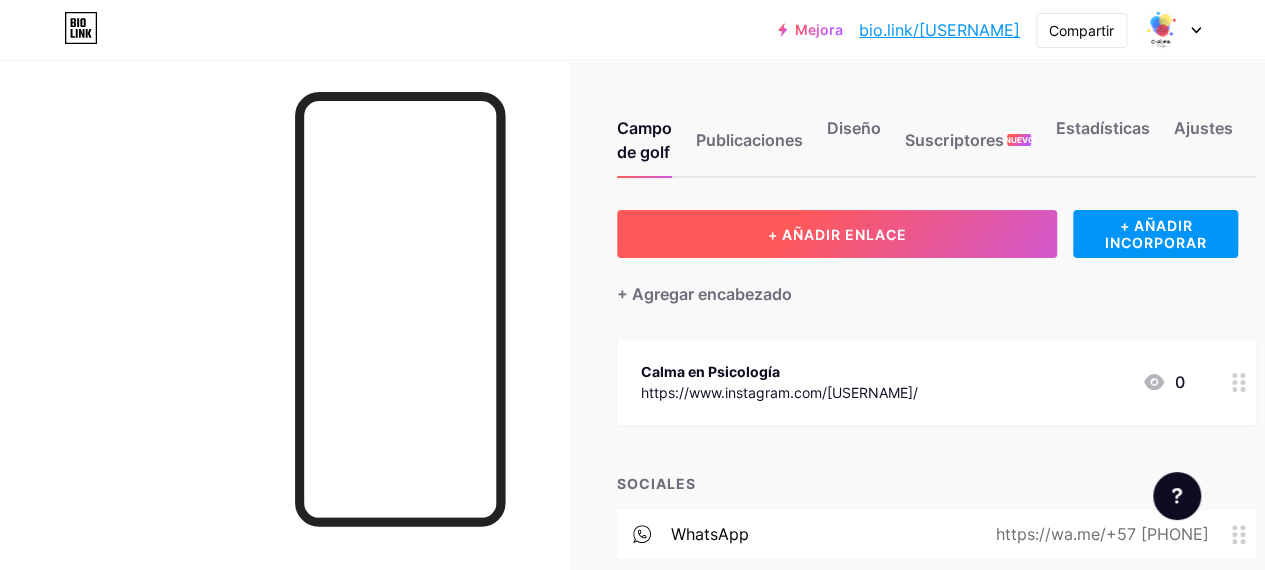 click on "+ AÑADIR ENLACE" at bounding box center (837, 234) 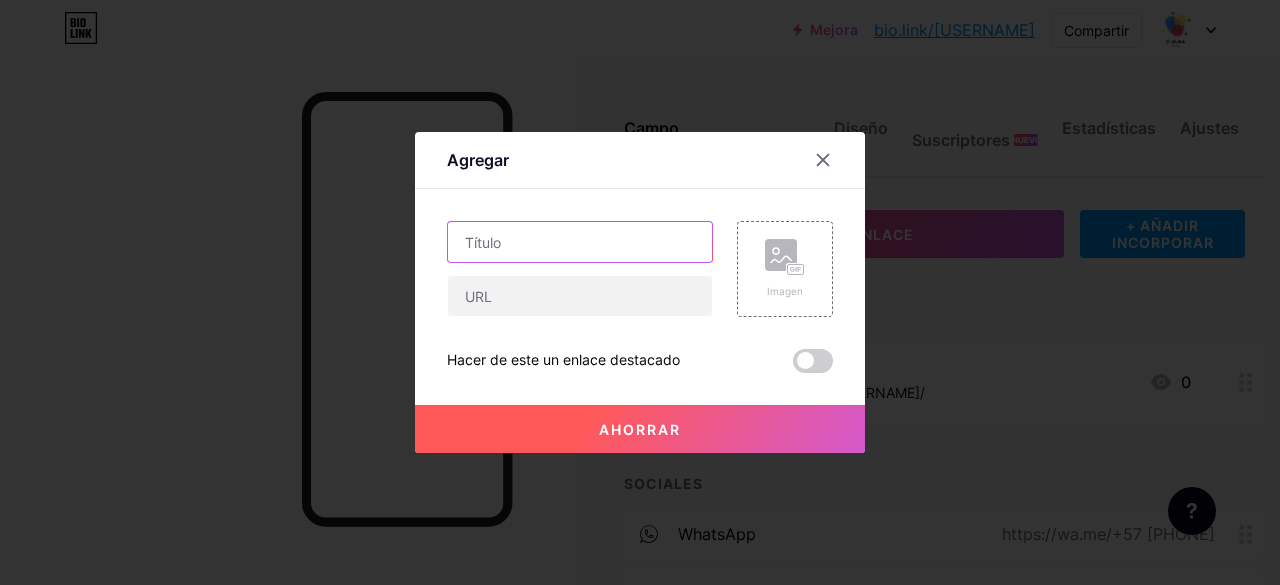 click at bounding box center (580, 242) 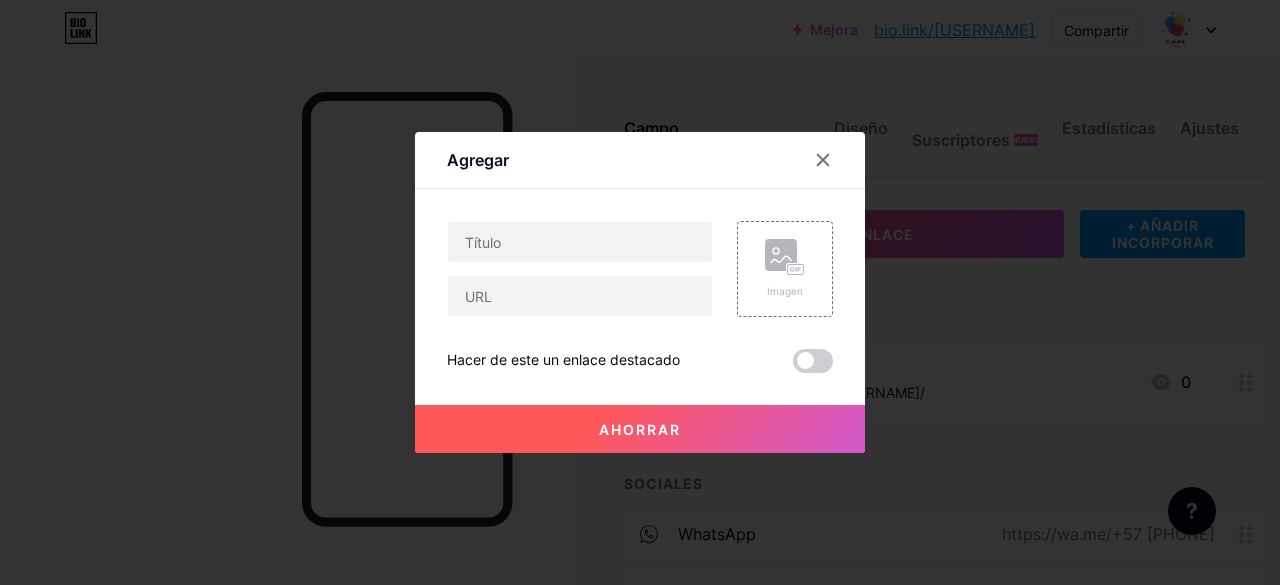 click on "Imagen
Hacer de este un enlace destacado
Ahorrar" at bounding box center (640, 297) 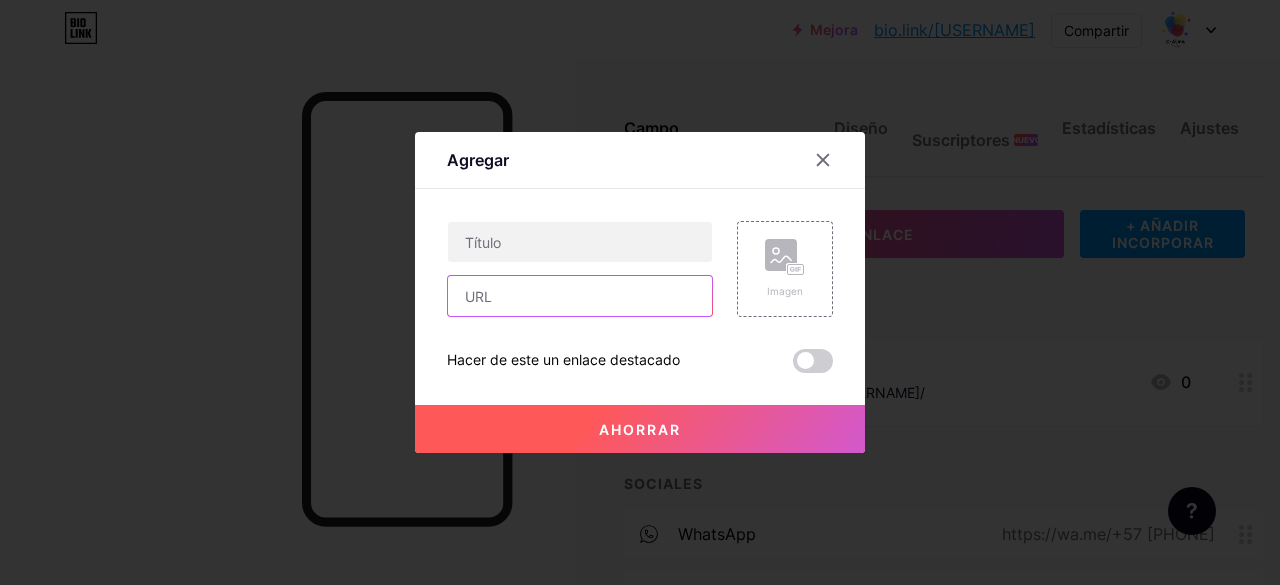click at bounding box center (580, 296) 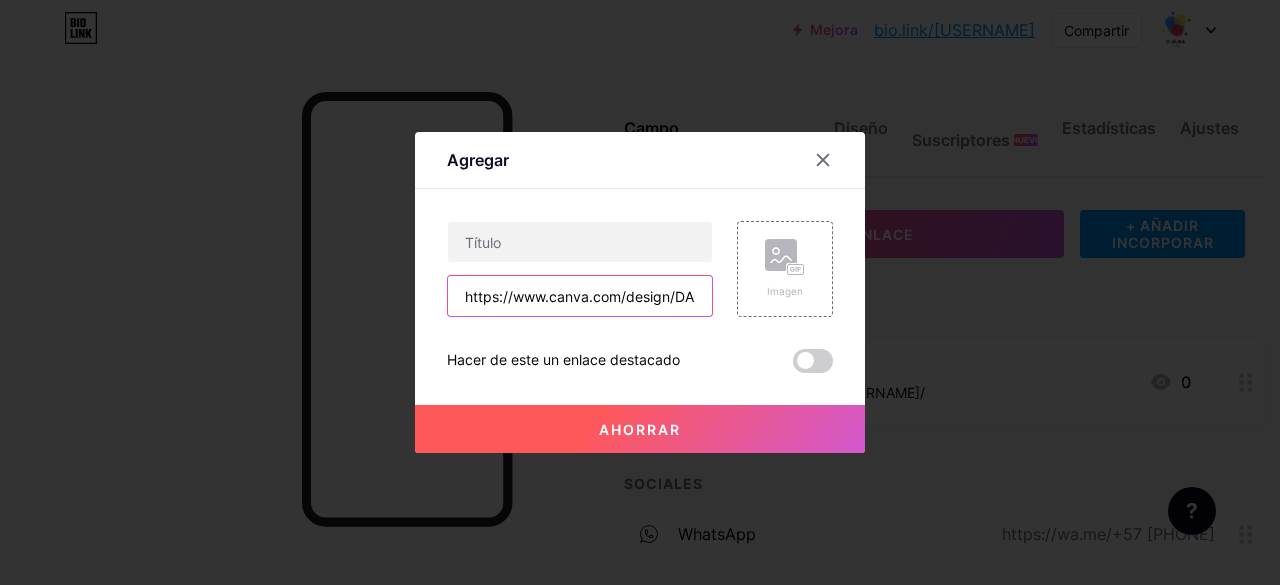 scroll, scrollTop: 0, scrollLeft: 1127, axis: horizontal 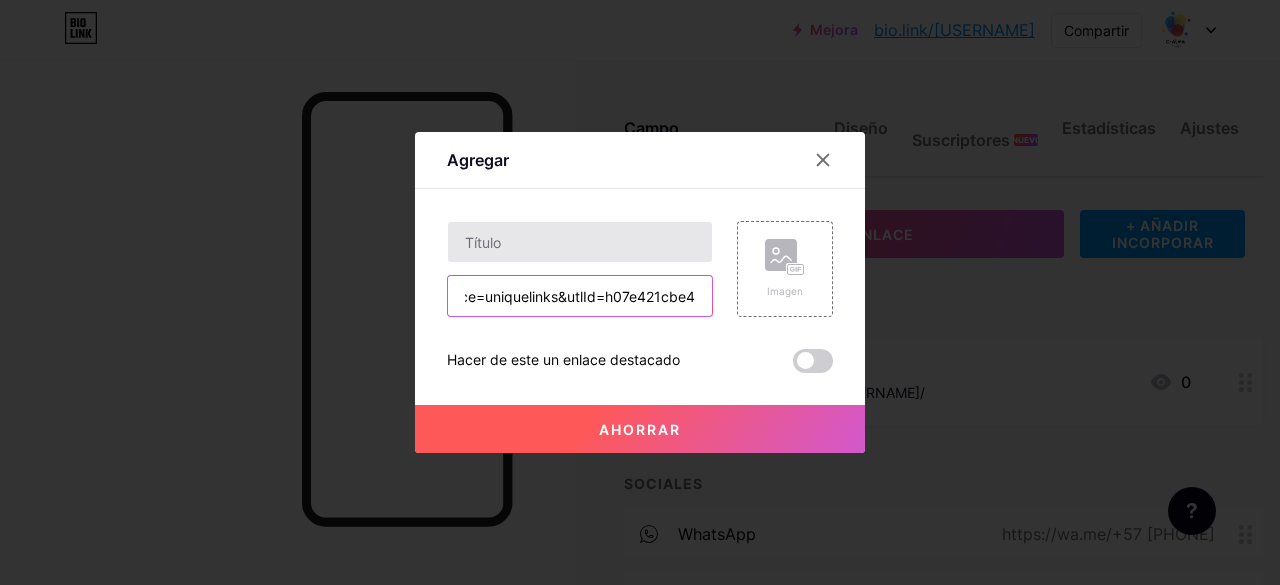 type on "https://www.canva.com/design/DAGq1RBmjag/eQri-OYm2sv4cQB_L4vHLw/view?utm_content=DAGq1RBmjag&utm_campaign=designshare&utm_medium=link2&utm_source=uniquelinks&utlId=h07e421cbe4" 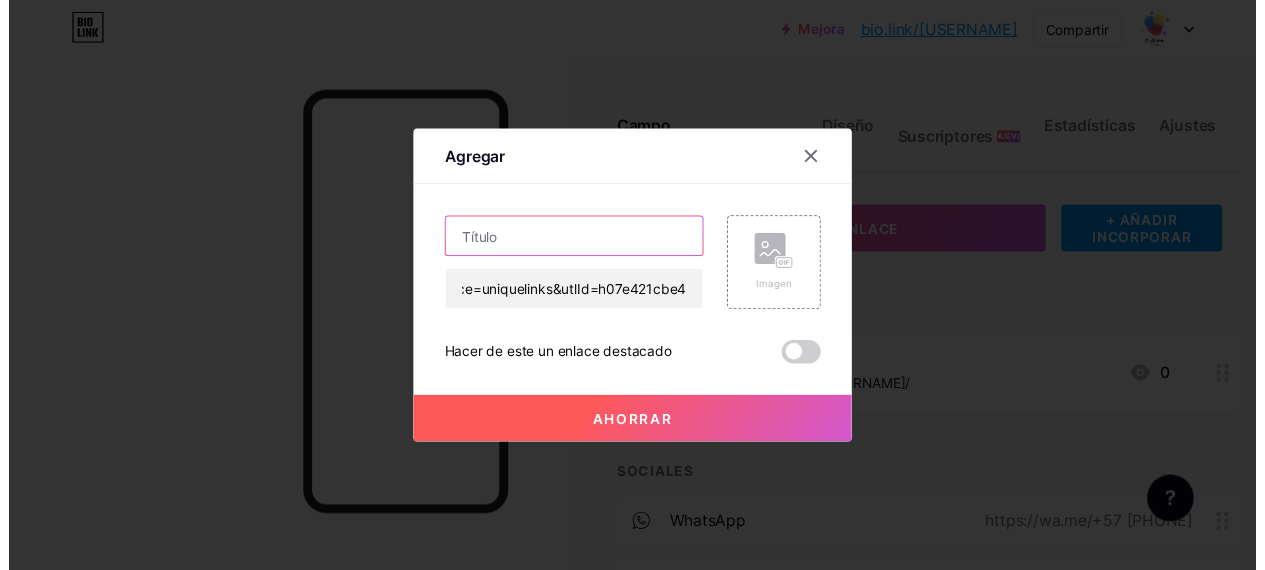scroll, scrollTop: 0, scrollLeft: 0, axis: both 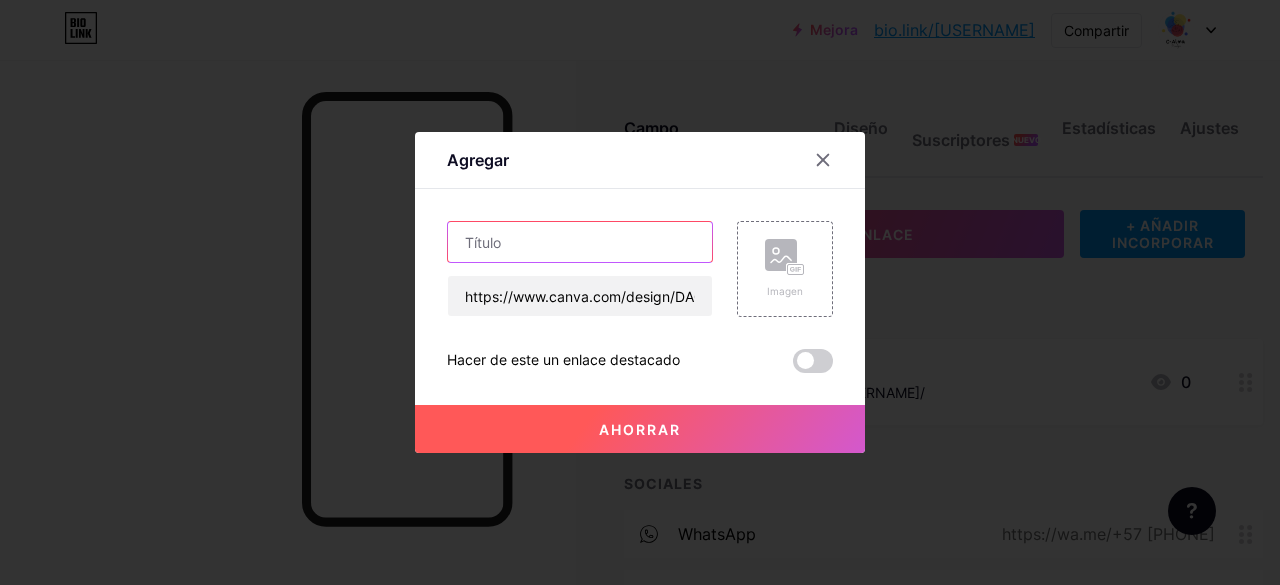 click at bounding box center [580, 242] 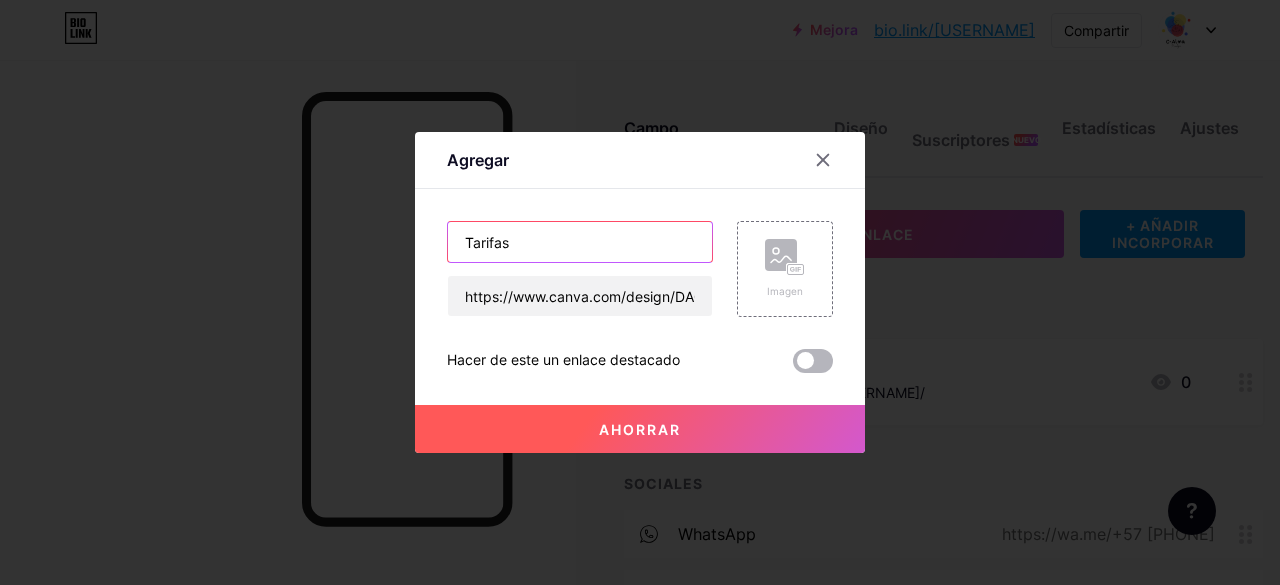 type on "Tarifas" 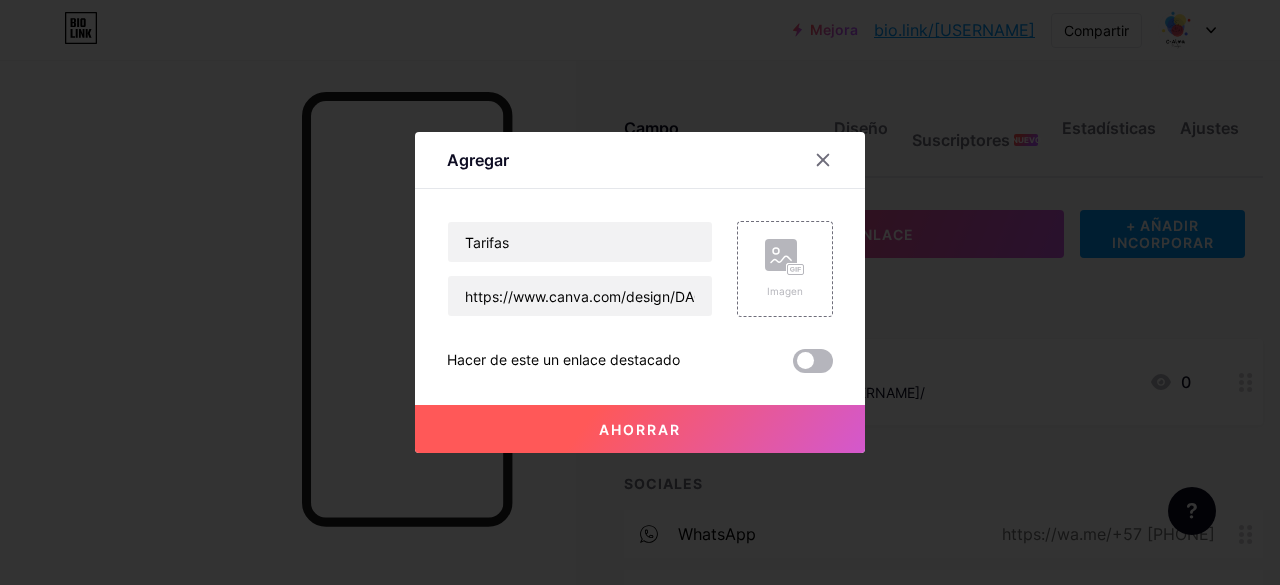 click at bounding box center (813, 361) 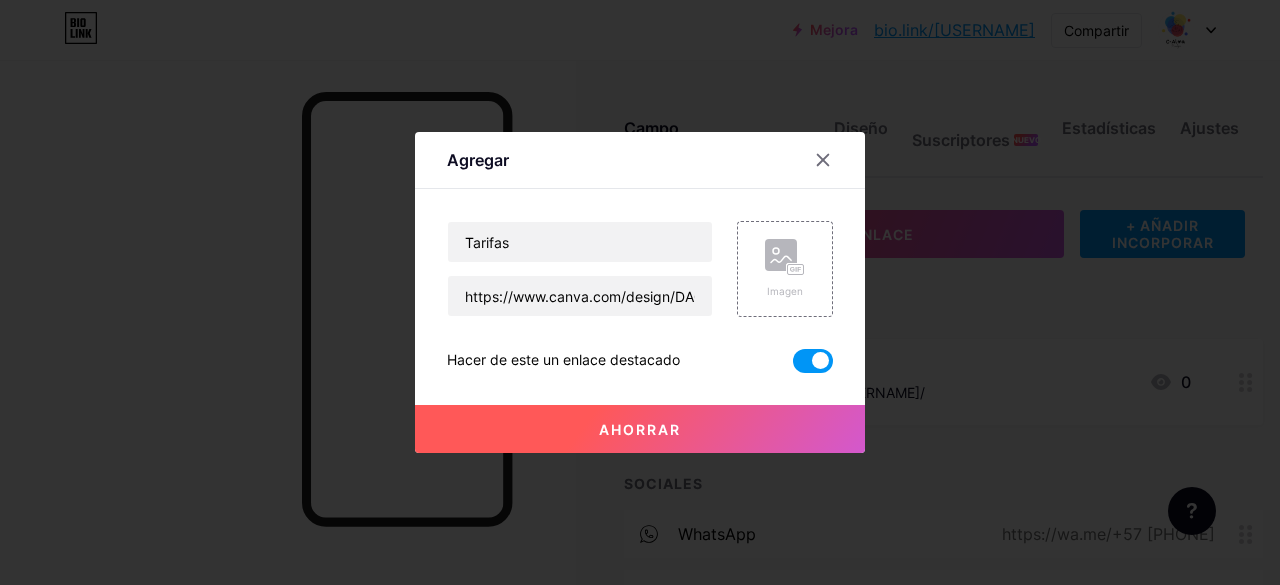 click on "Ahorrar" at bounding box center [640, 429] 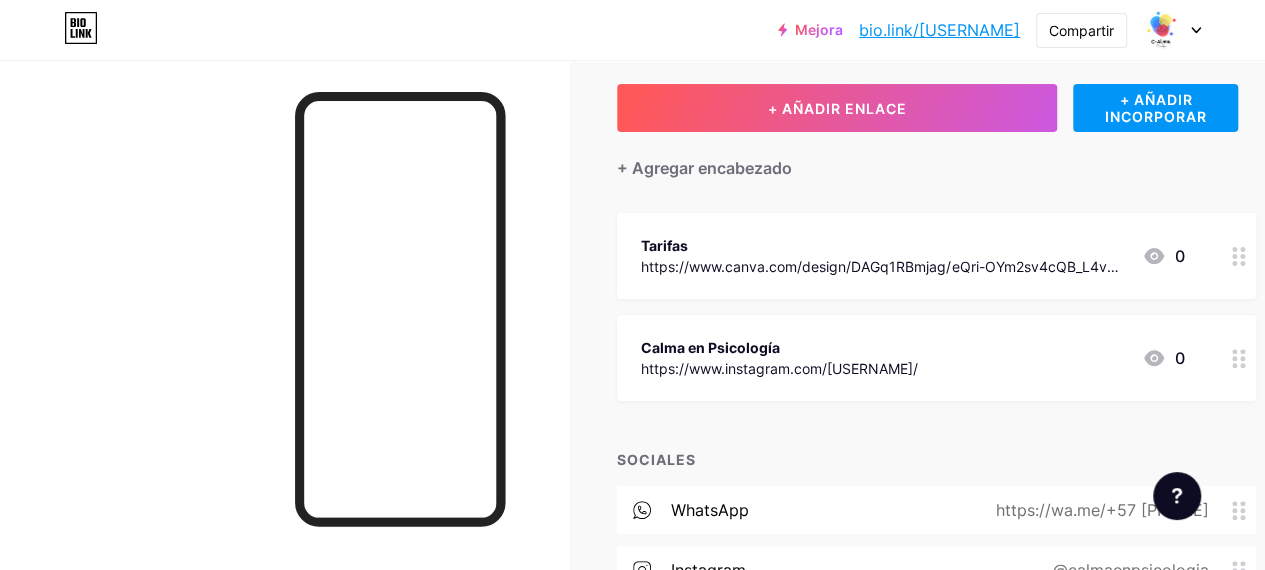 scroll, scrollTop: 132, scrollLeft: 0, axis: vertical 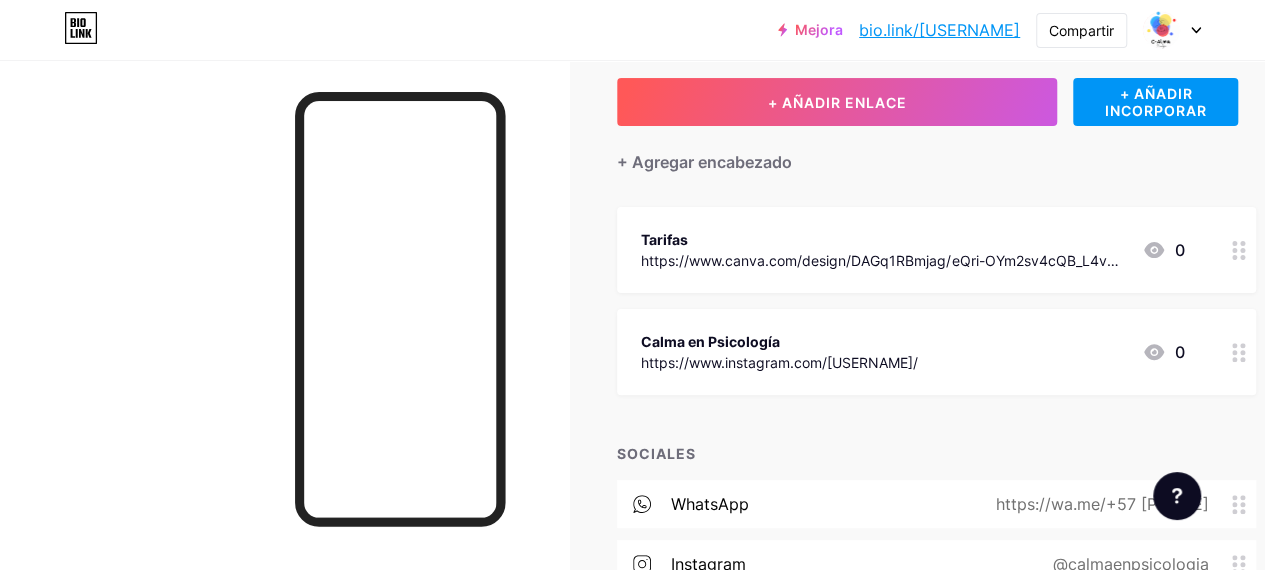 click 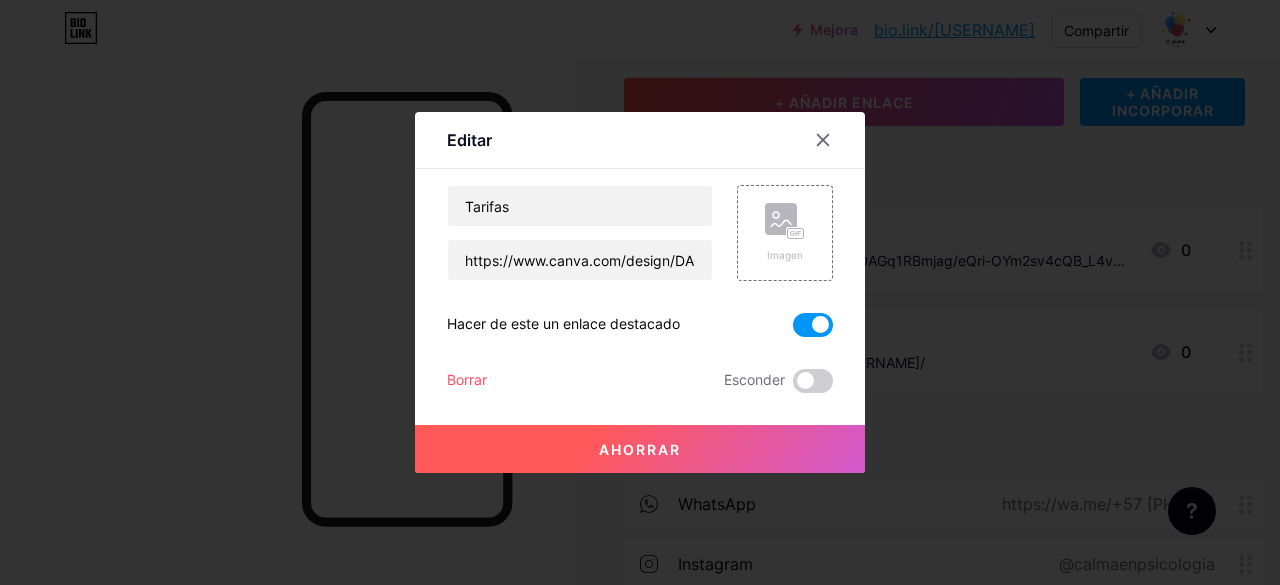 click at bounding box center [813, 325] 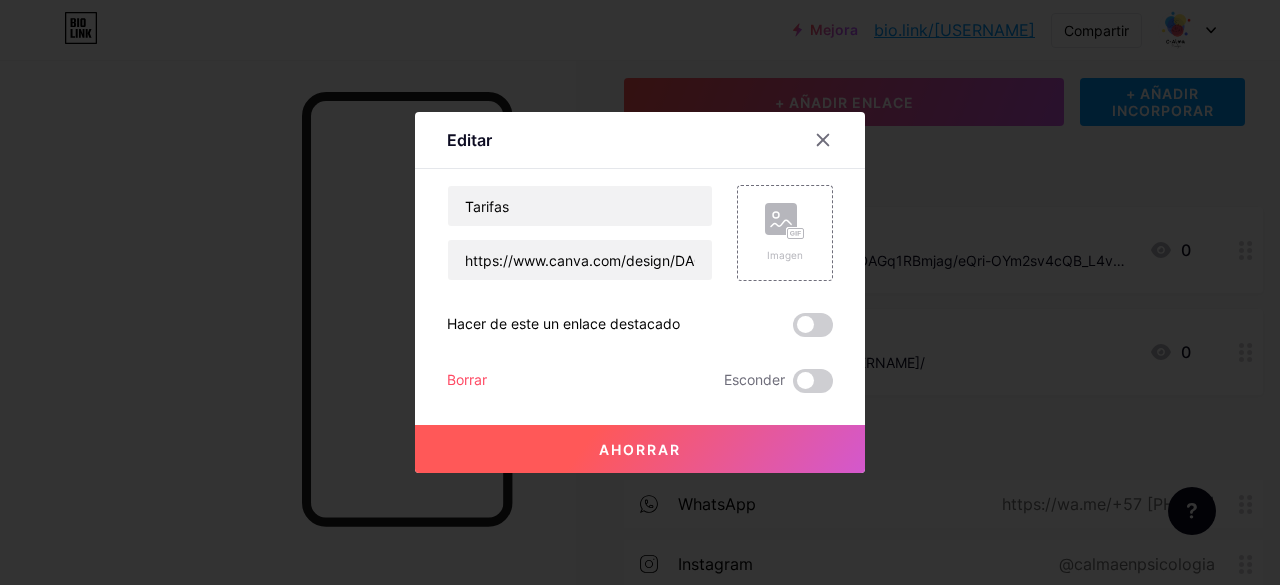 click on "Ahorrar" at bounding box center [640, 449] 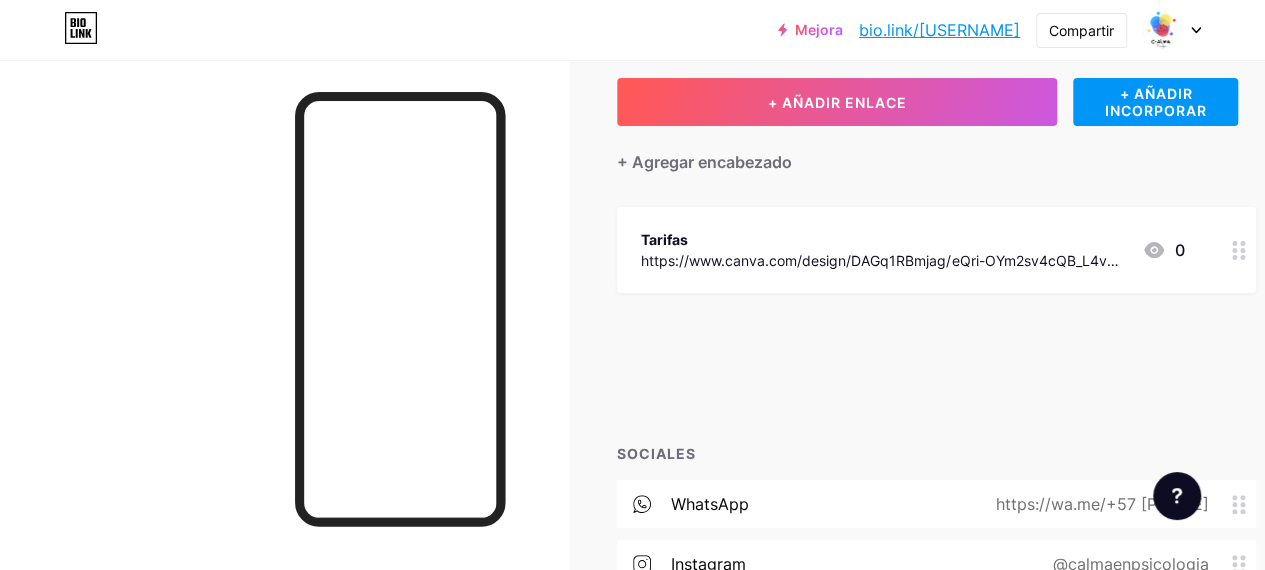 type 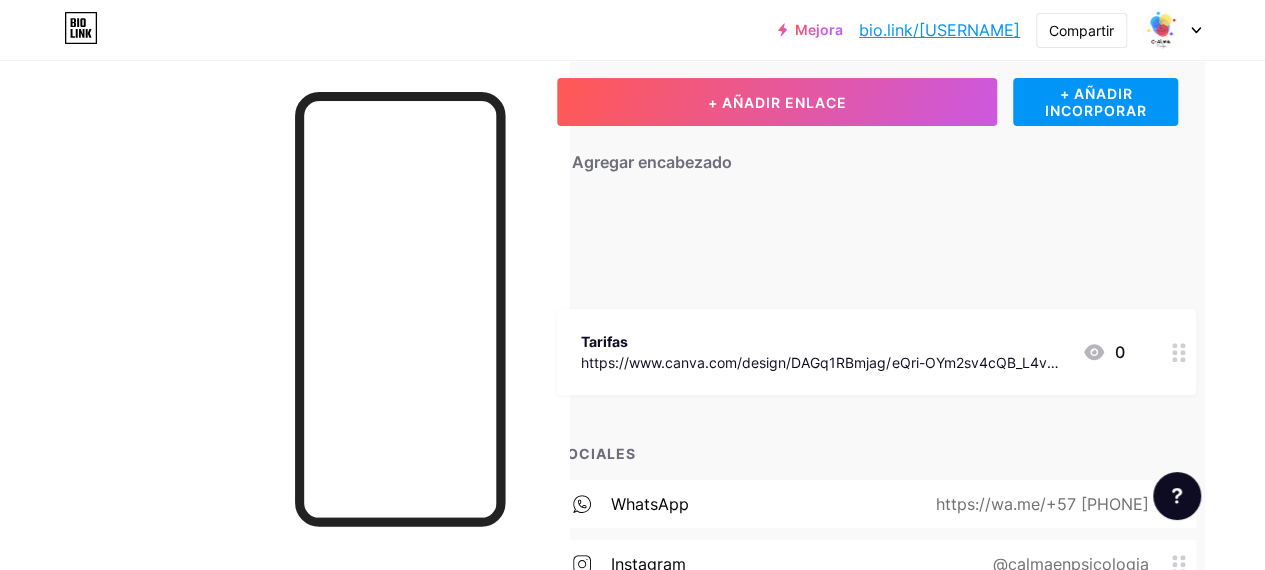 scroll, scrollTop: 132, scrollLeft: 83, axis: both 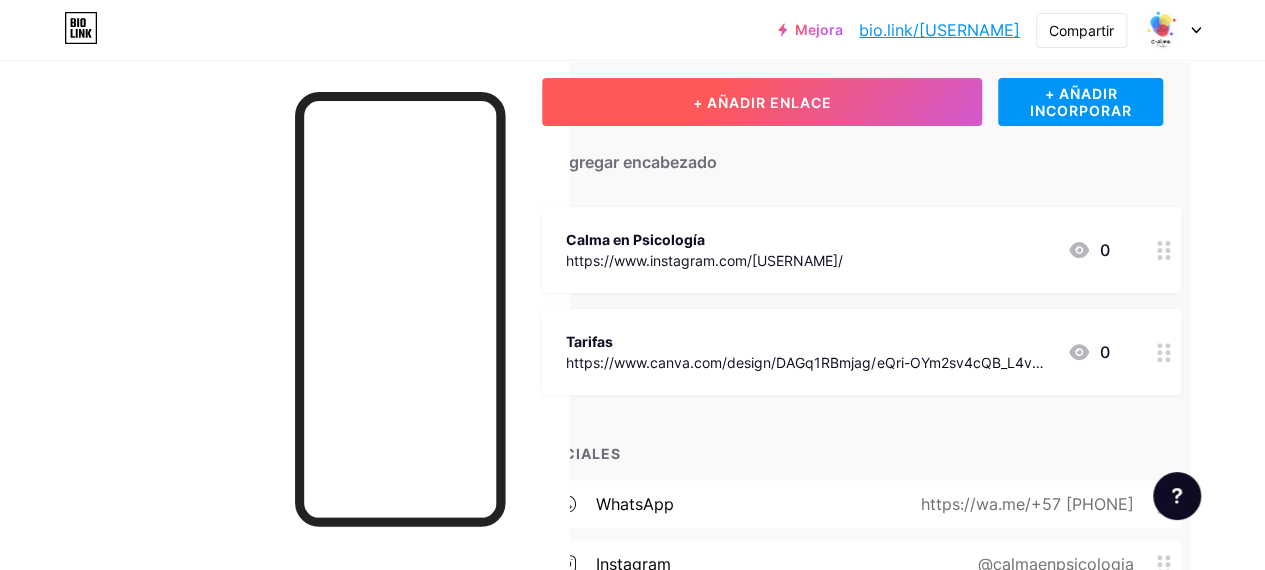 click on "+ AÑADIR ENLACE" at bounding box center (762, 102) 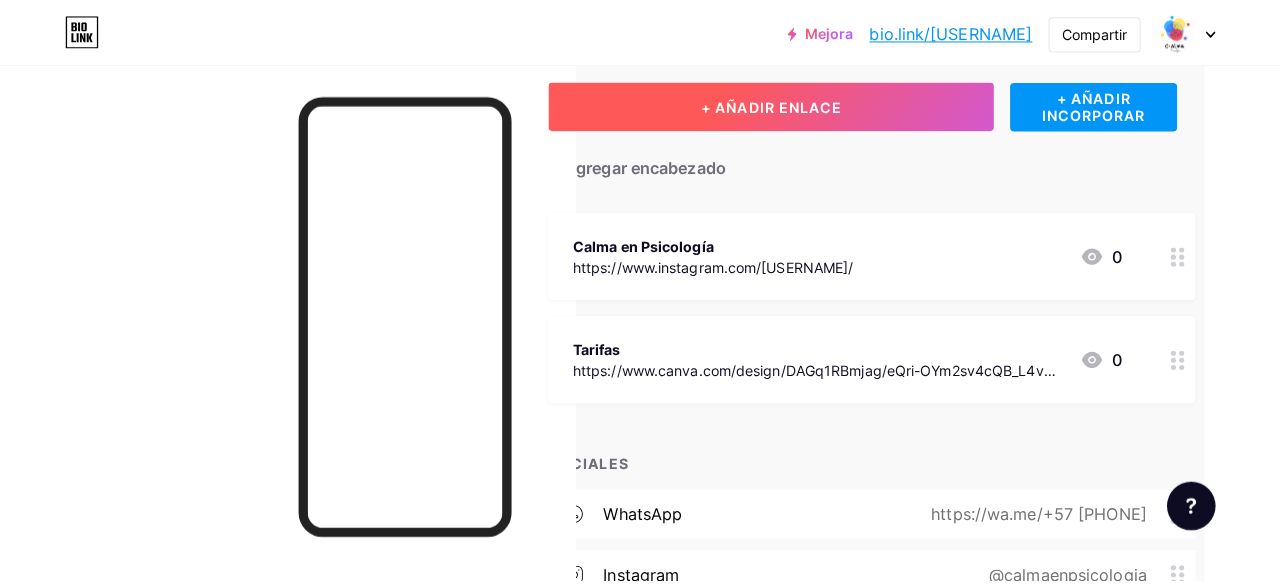 scroll, scrollTop: 132, scrollLeft: 68, axis: both 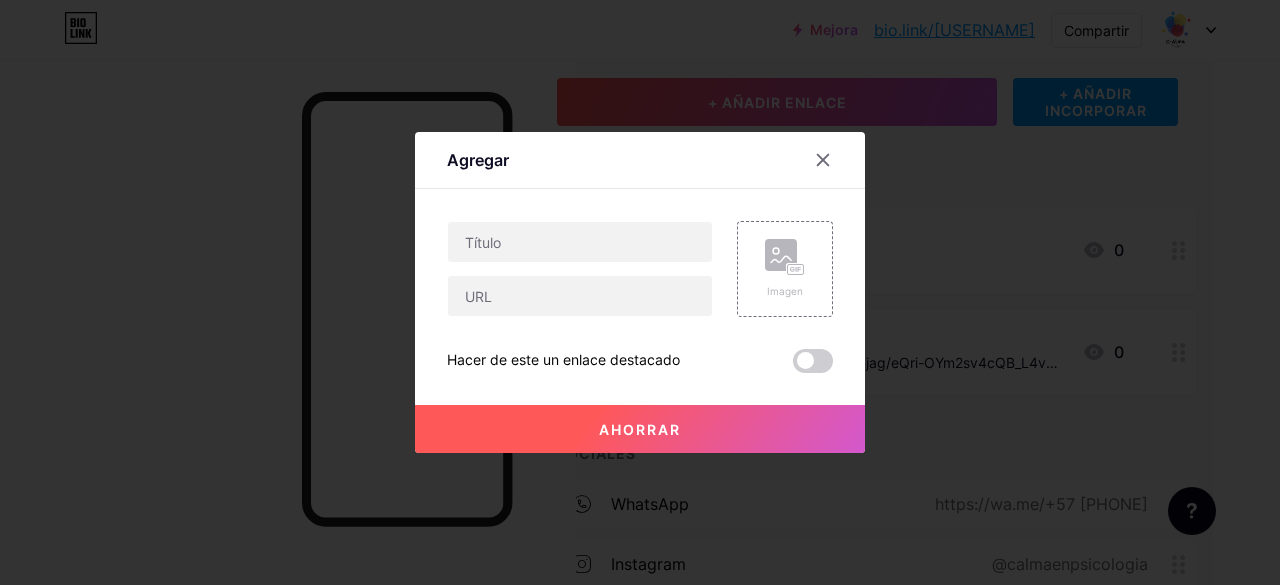 type 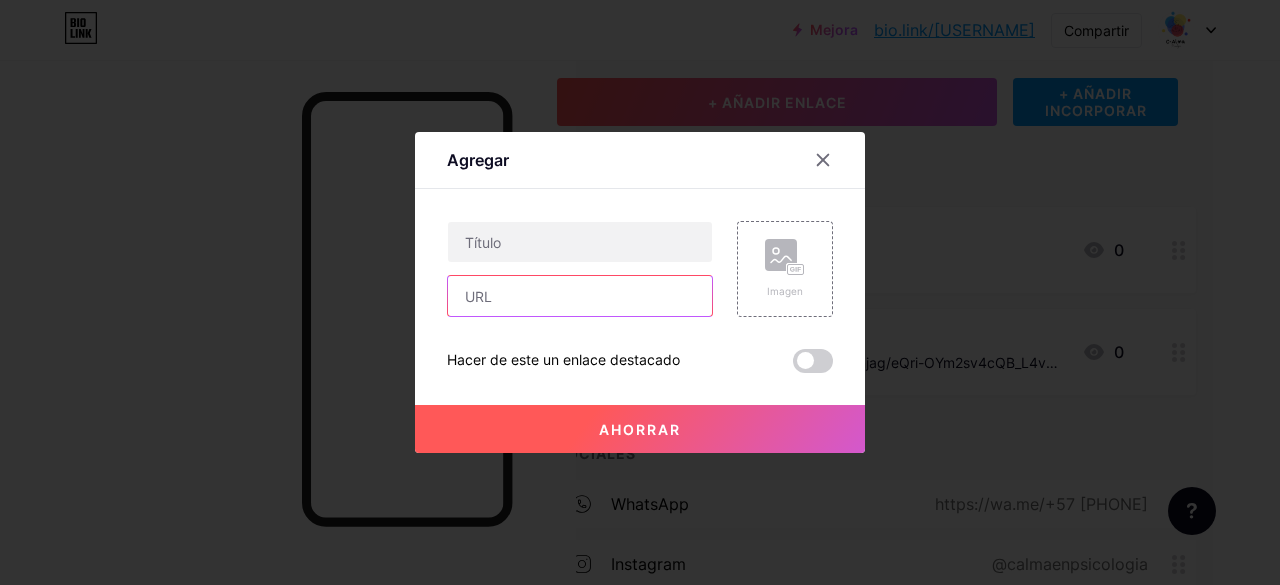click at bounding box center [580, 296] 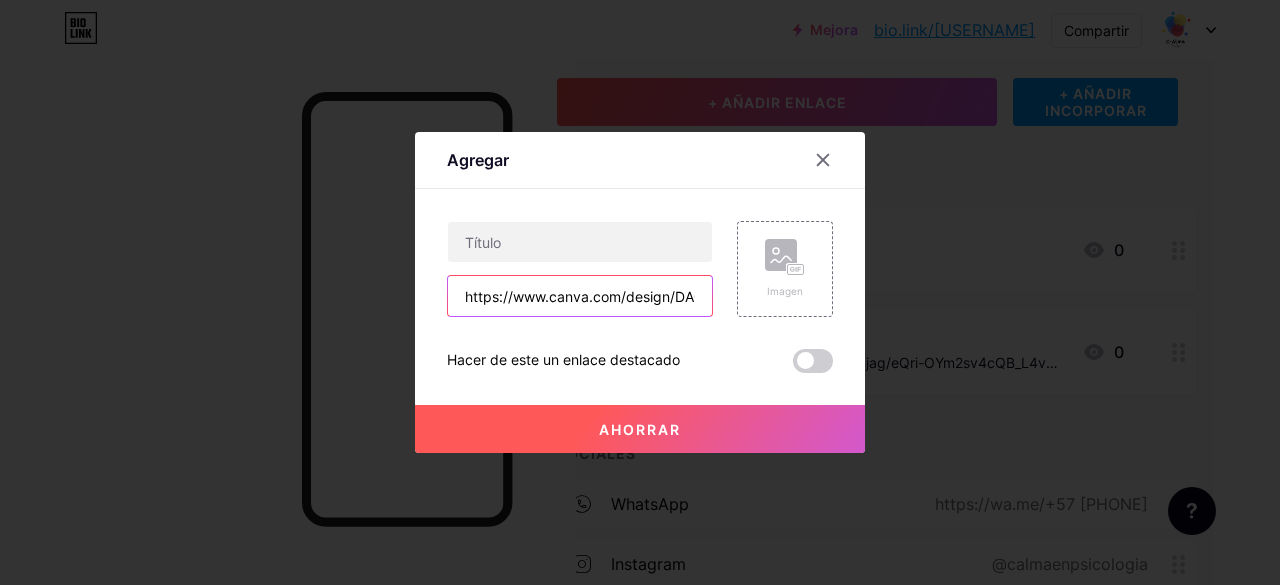 scroll, scrollTop: 0, scrollLeft: 297, axis: horizontal 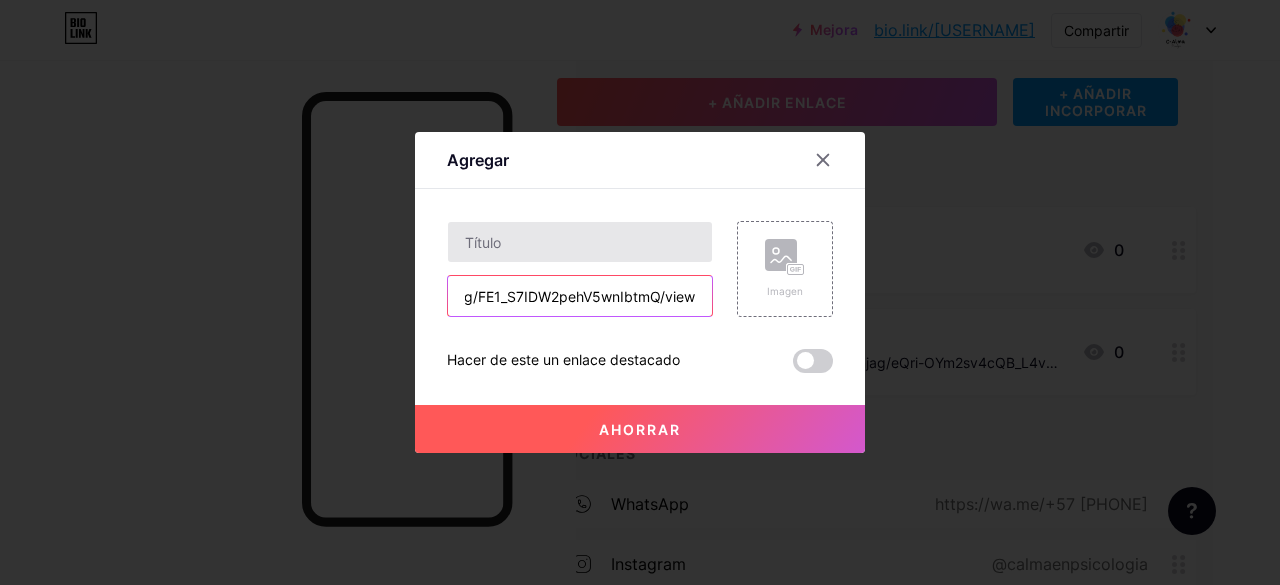 type on "https://www.canva.com/design/DAGq1RBmjag/FE1_S7IDW2pehV5wnIbtmQ/view" 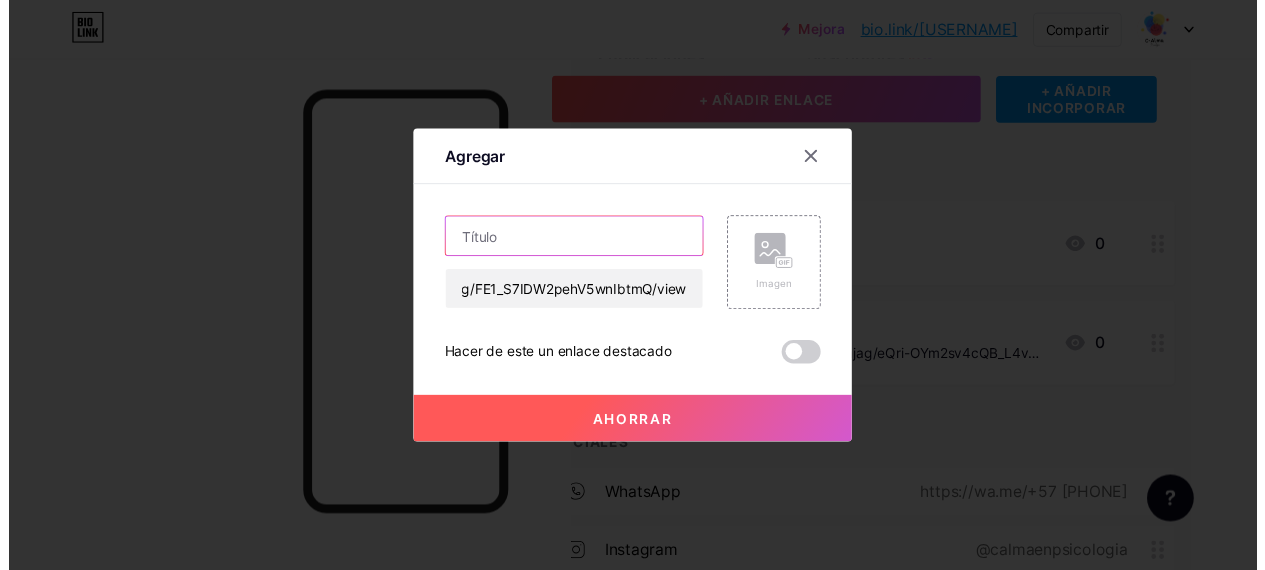 scroll, scrollTop: 0, scrollLeft: 0, axis: both 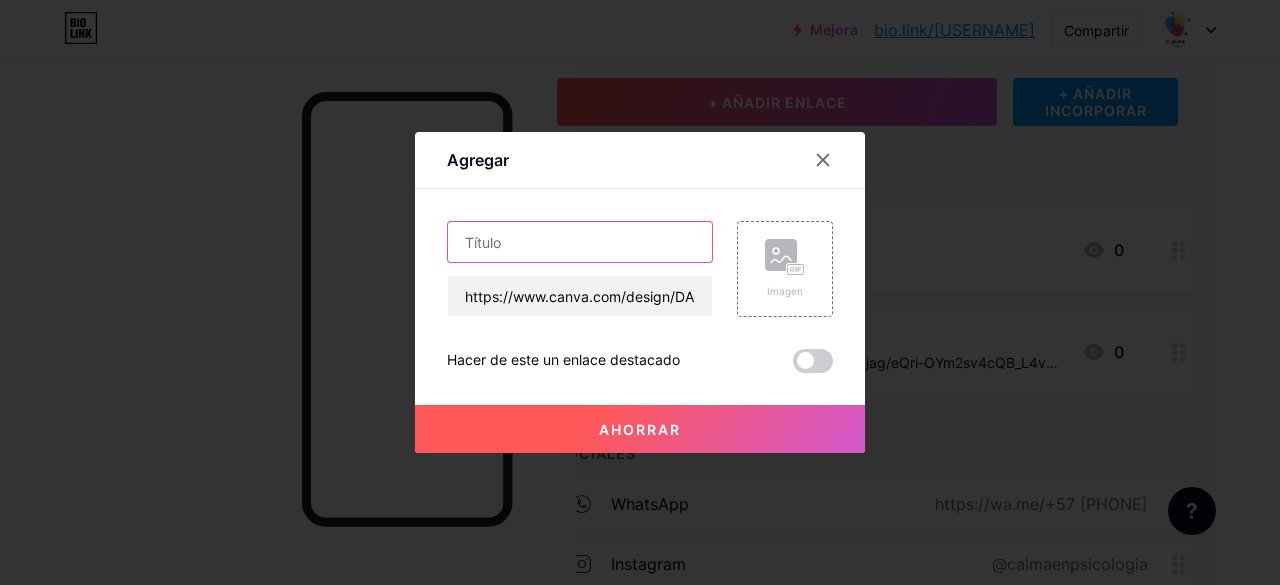 click at bounding box center [580, 242] 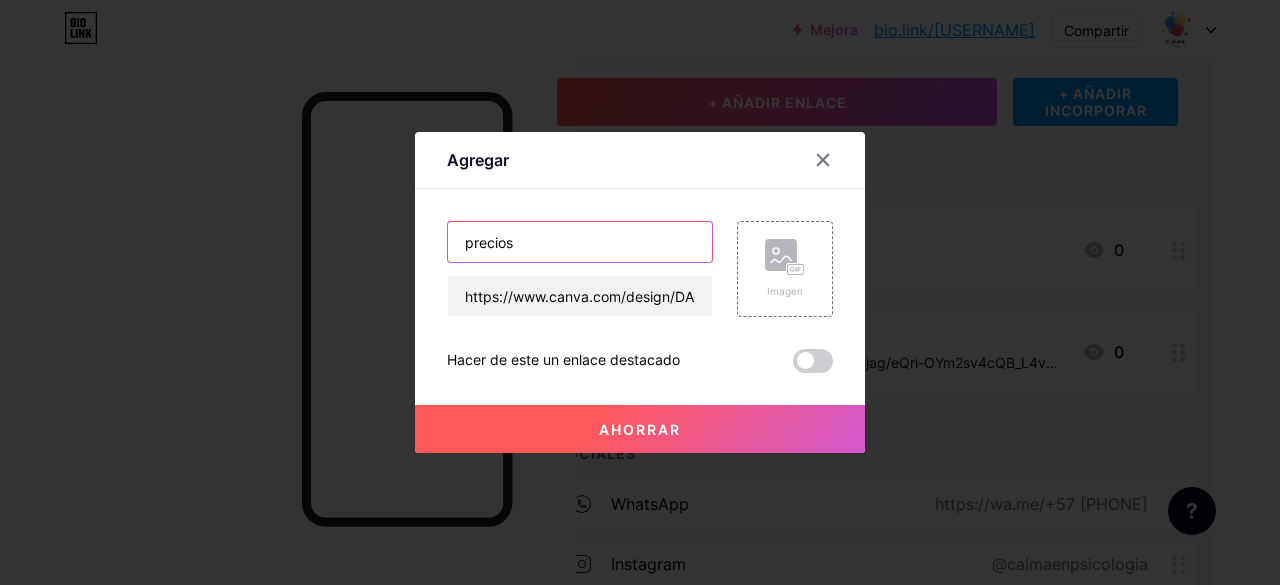type on "precios" 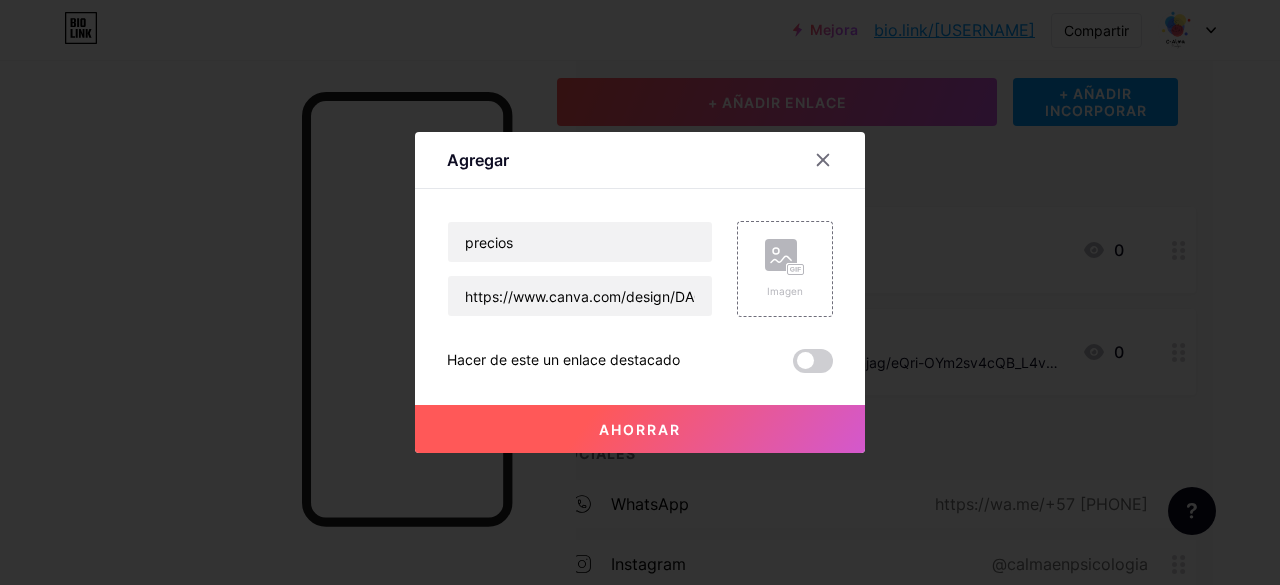 click on "Ahorrar" at bounding box center (640, 429) 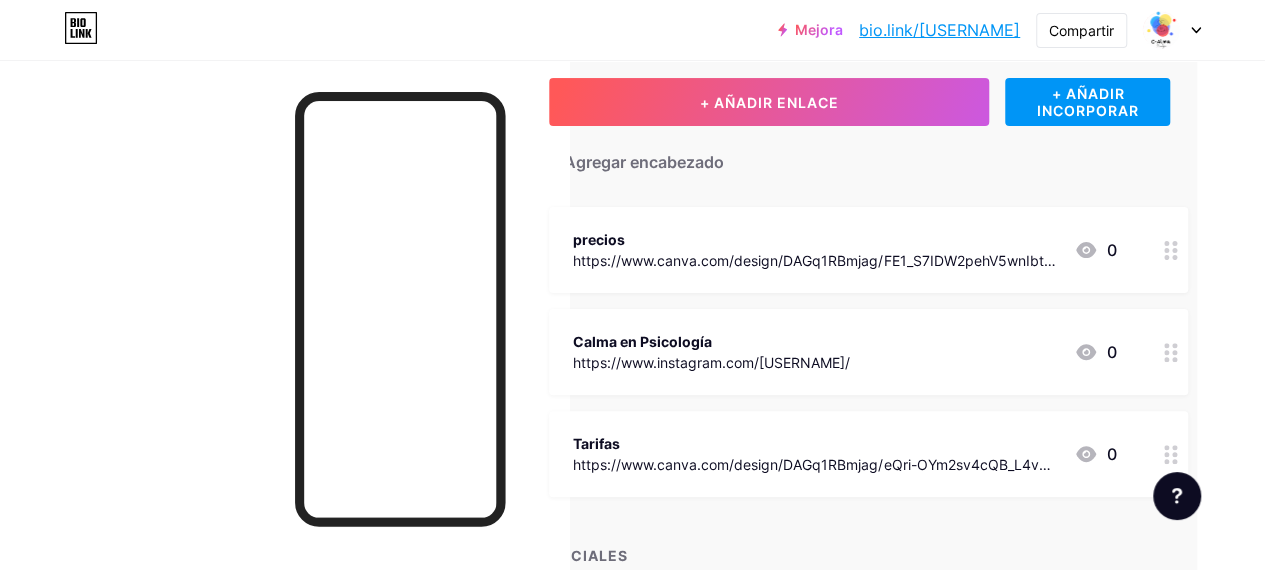click 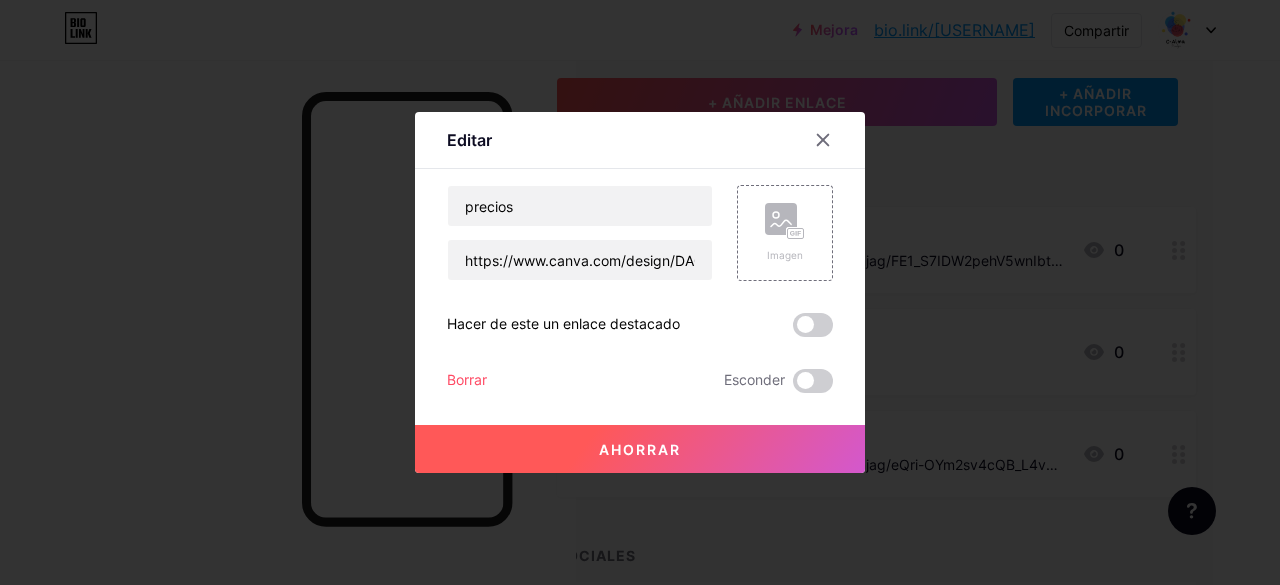 click on "Borrar" at bounding box center [467, 379] 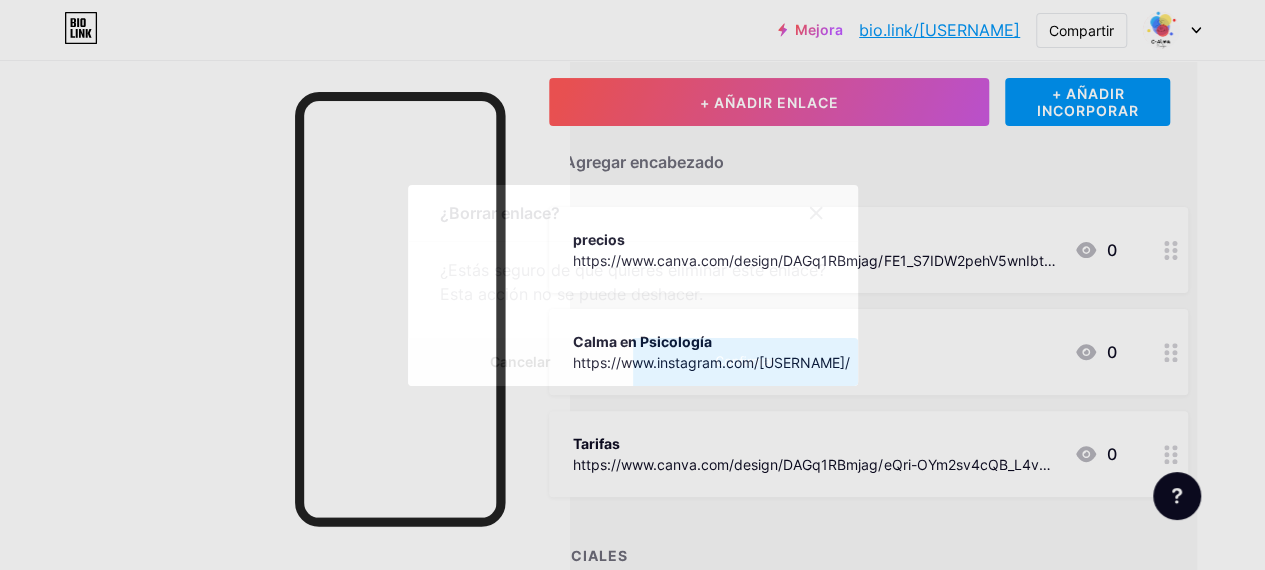 click on "Confirmar" at bounding box center [744, 361] 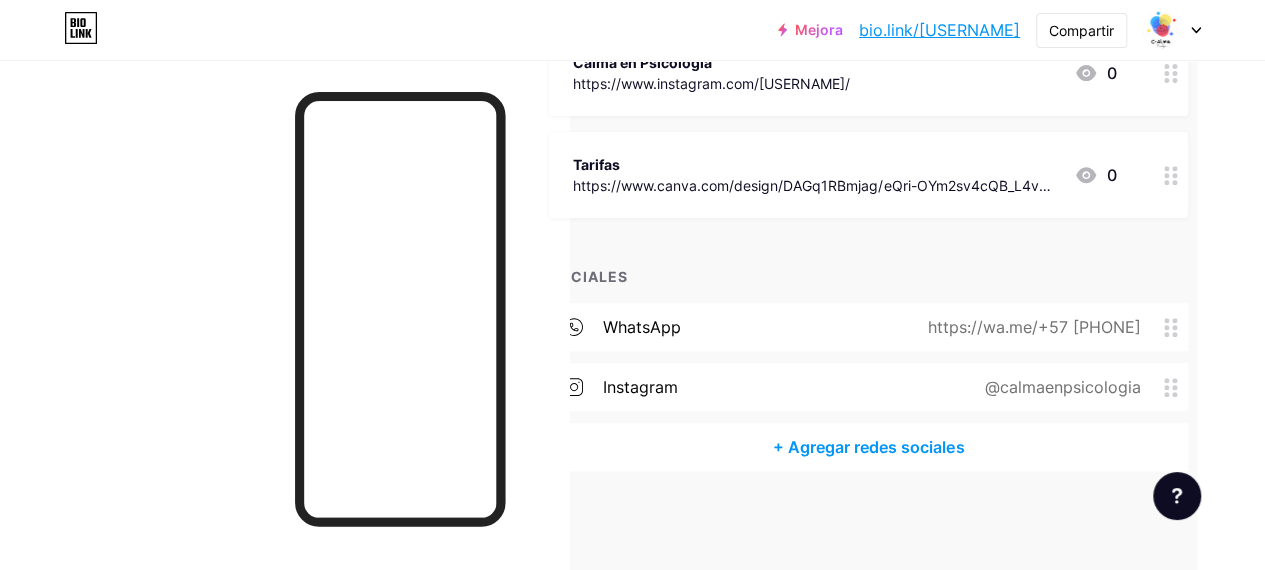 scroll, scrollTop: 0, scrollLeft: 83, axis: horizontal 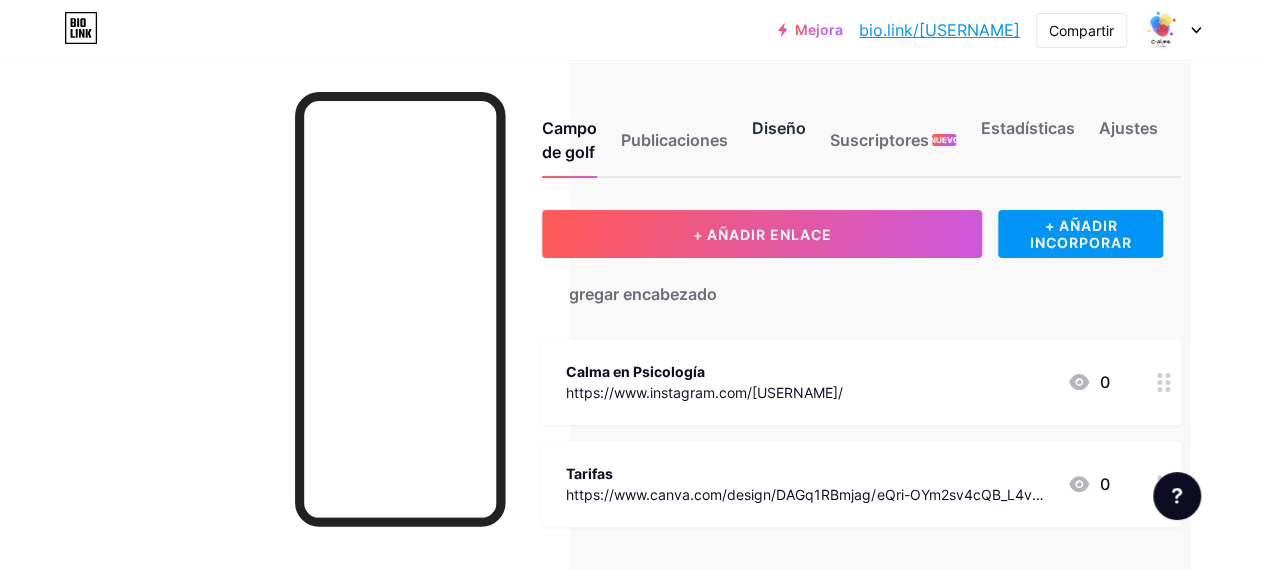 click on "Diseño" at bounding box center [779, 146] 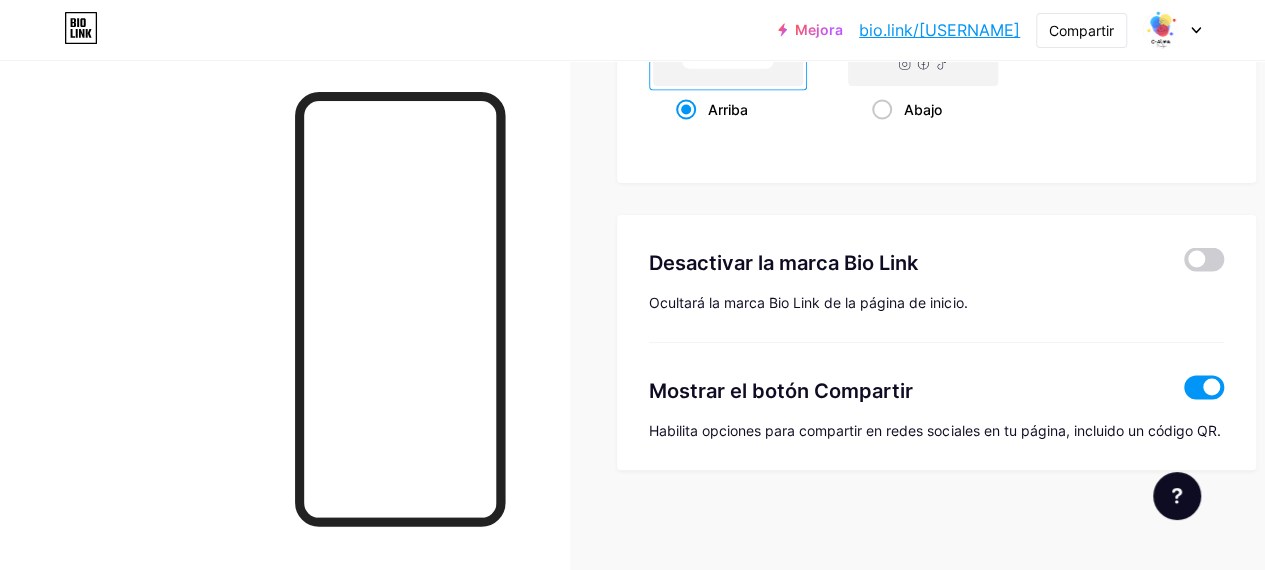 scroll, scrollTop: 4028, scrollLeft: 0, axis: vertical 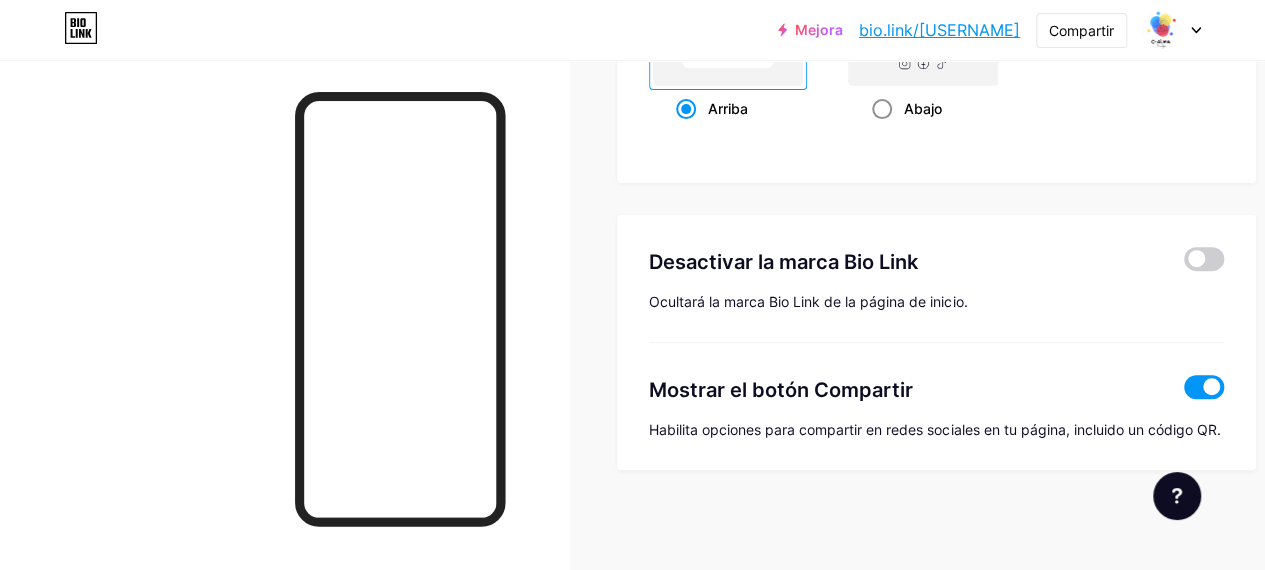 type on "#40ddbe" 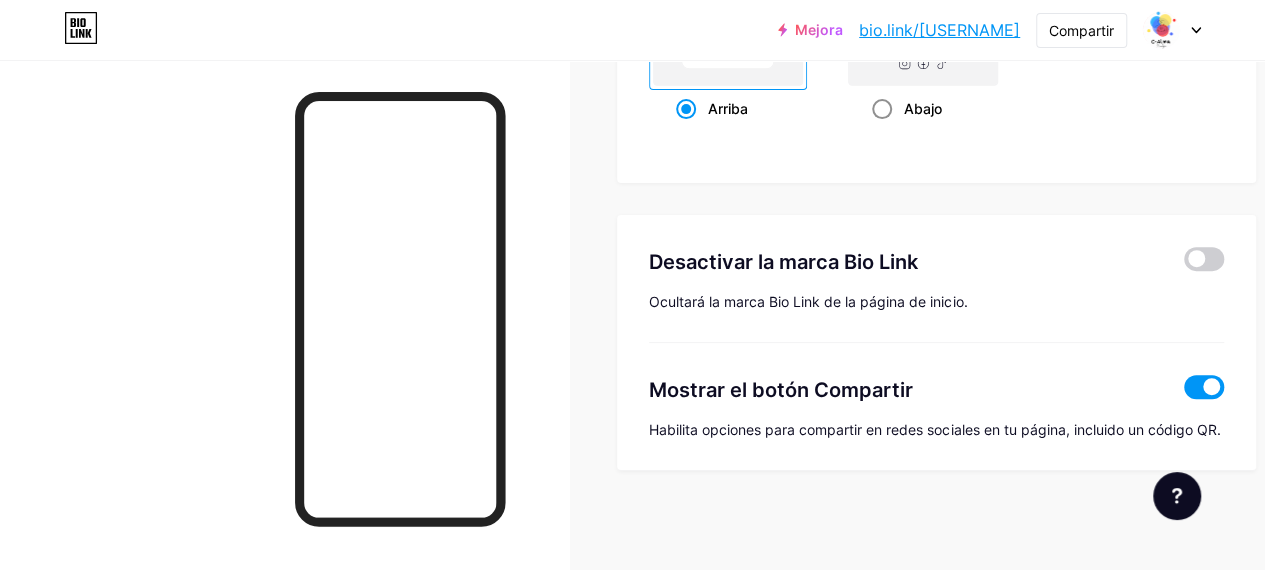 type on "#000000" 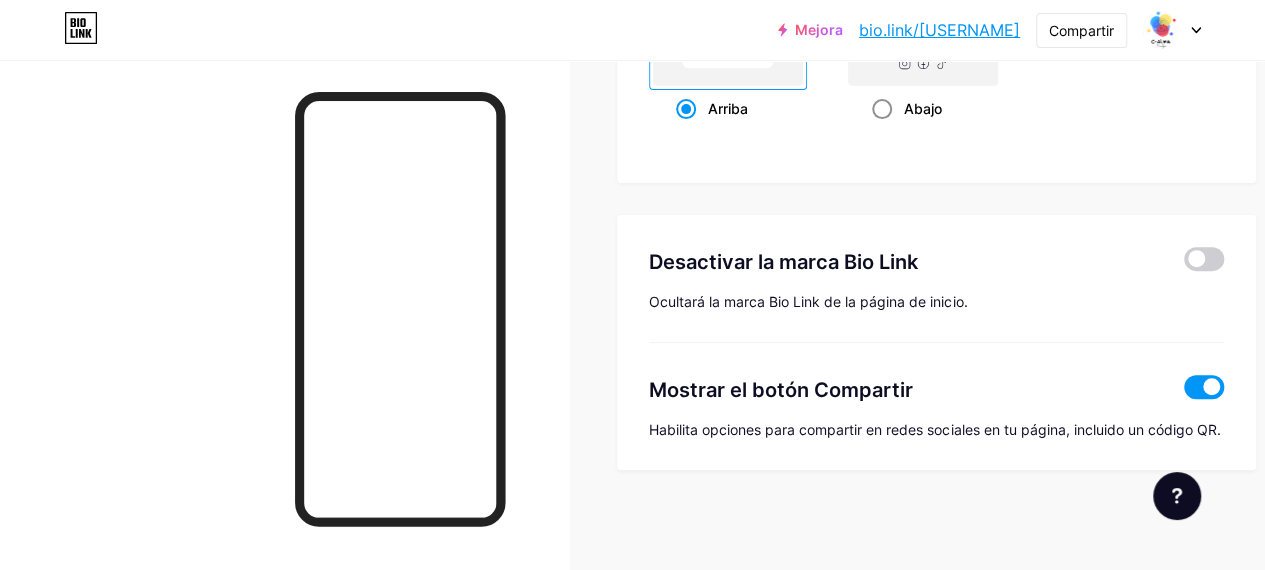 click at bounding box center [882, 109] 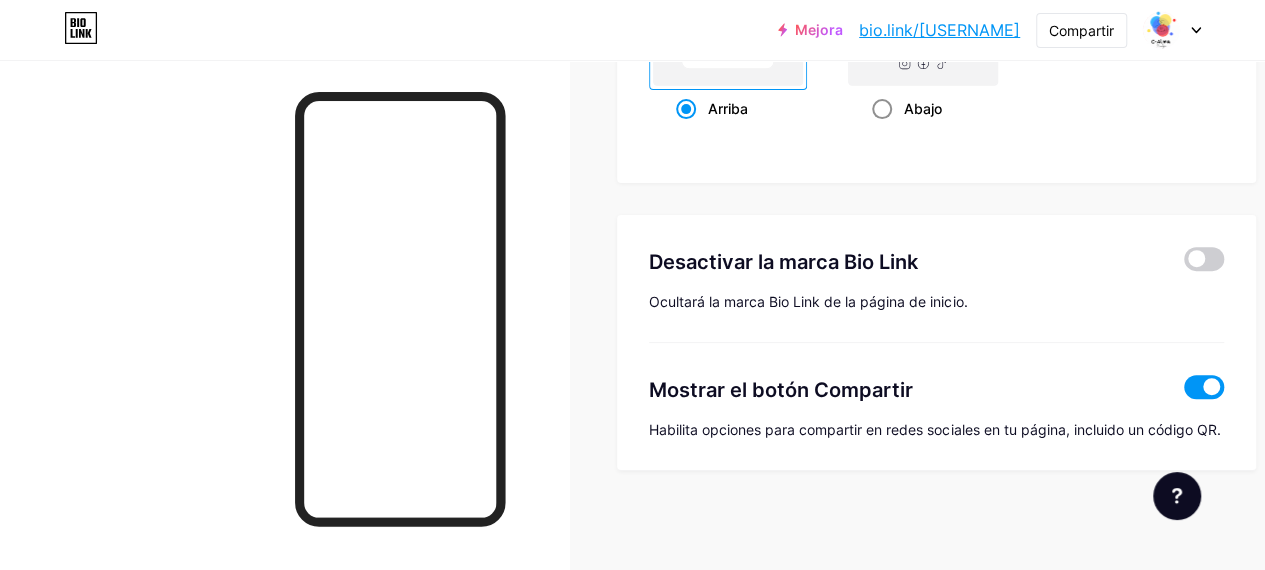 click on "Abajo" at bounding box center [878, 133] 